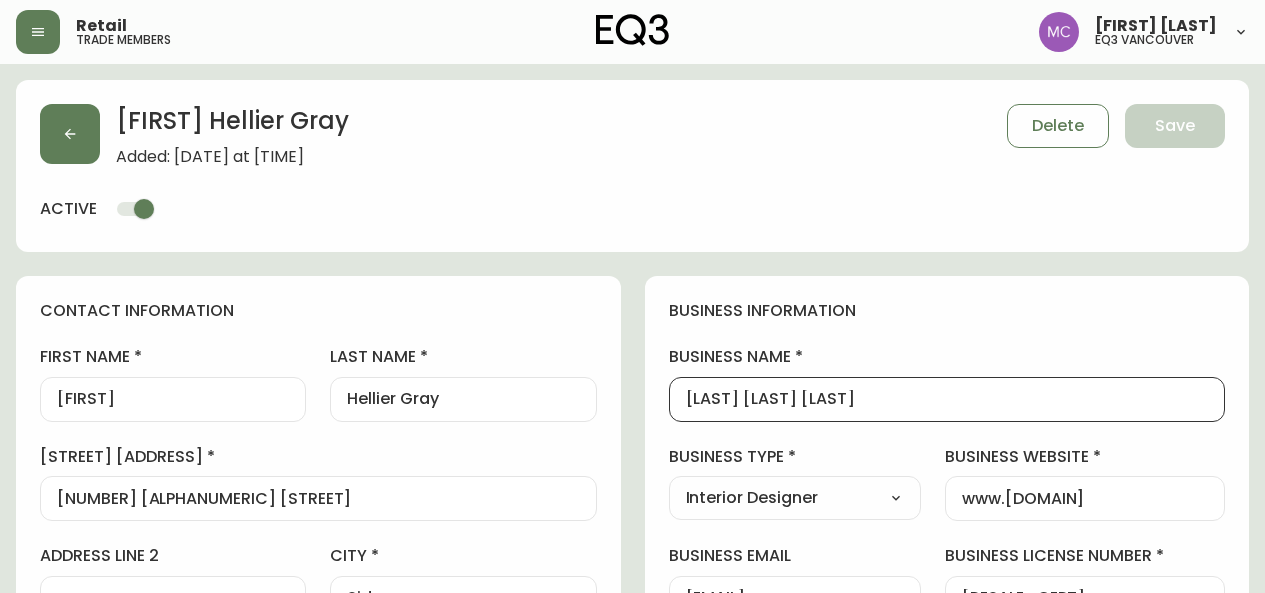 select on "[STATE]" 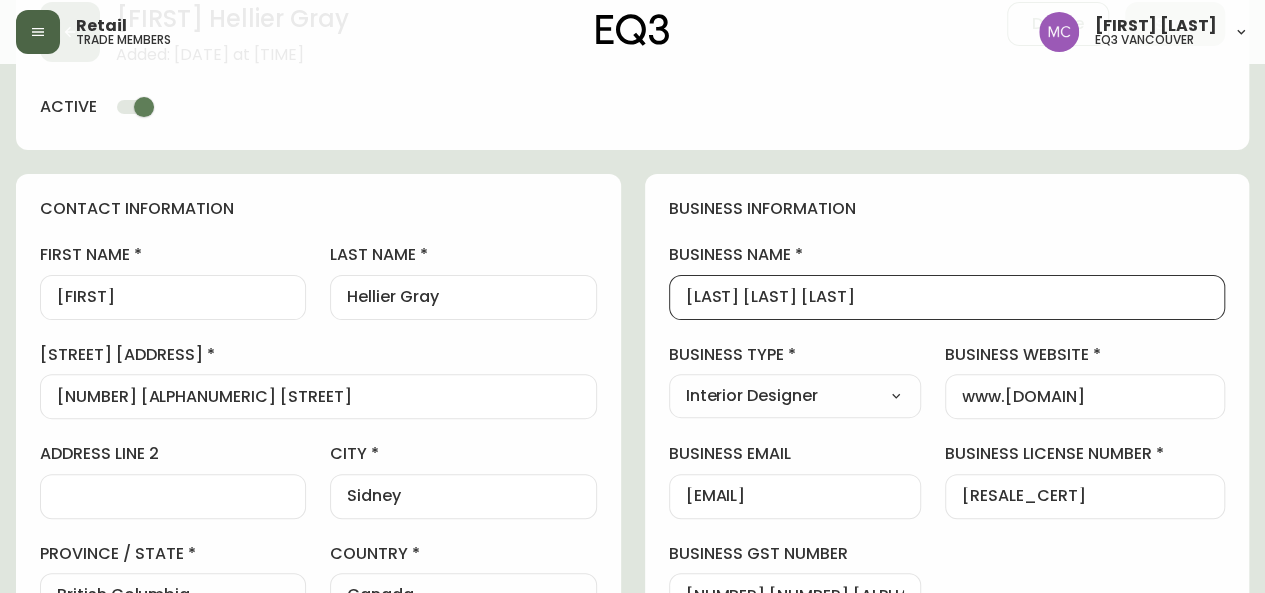 click 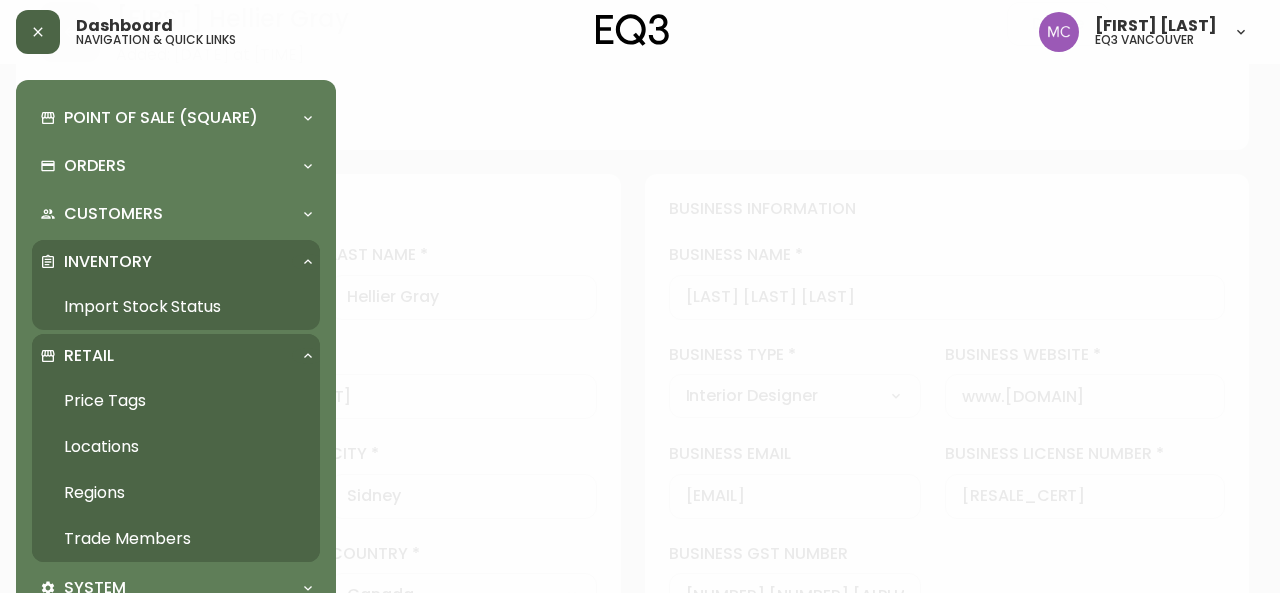 scroll, scrollTop: 103, scrollLeft: 0, axis: vertical 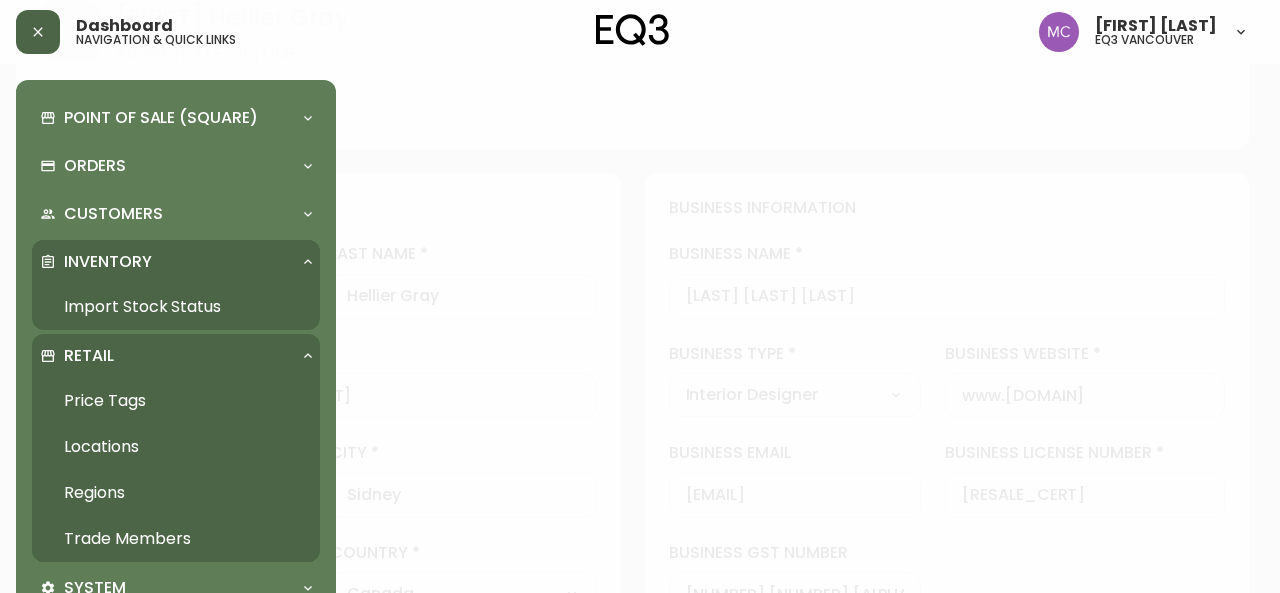 click on "Import Stock Status" at bounding box center (176, 307) 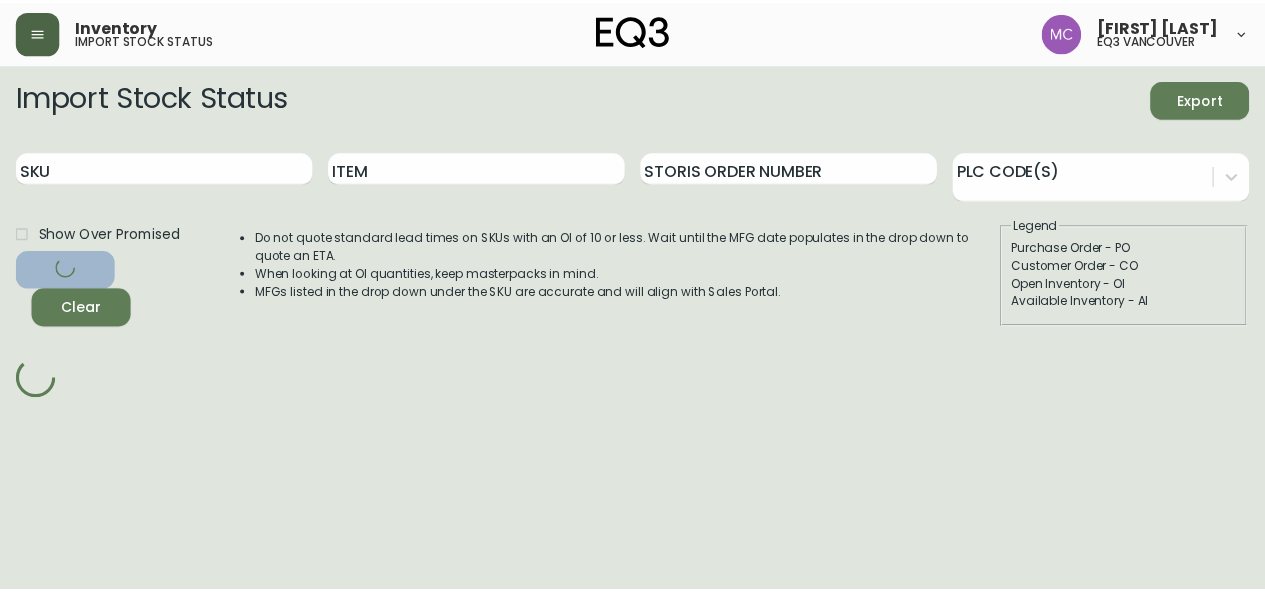 scroll, scrollTop: 0, scrollLeft: 0, axis: both 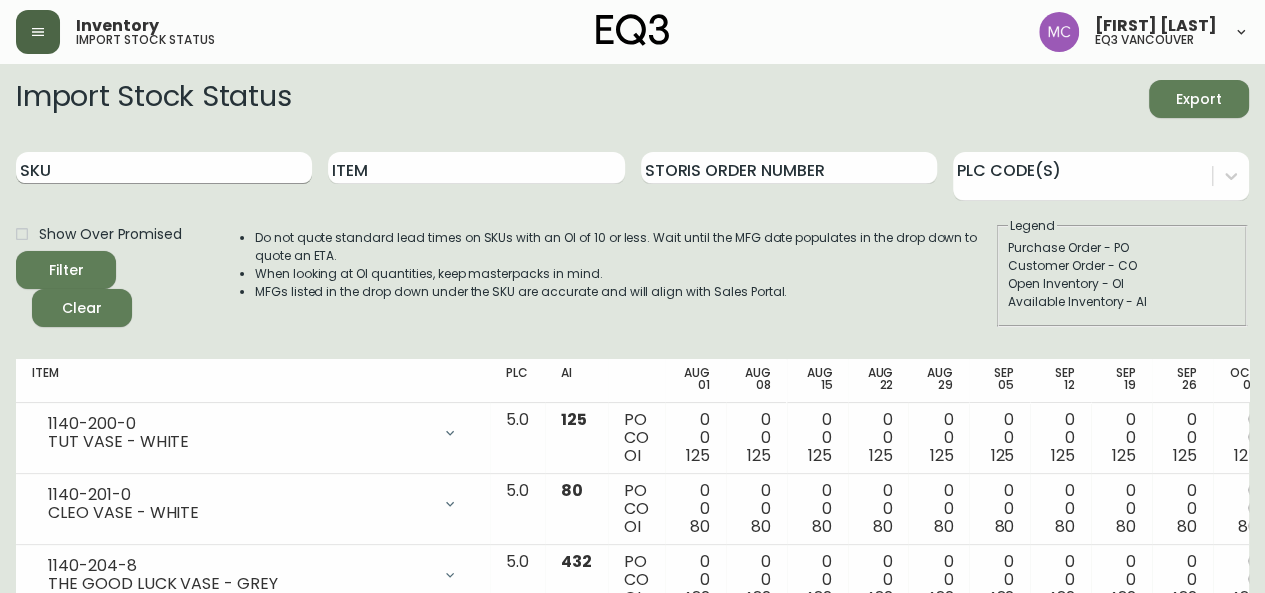 click on "SKU" at bounding box center [164, 168] 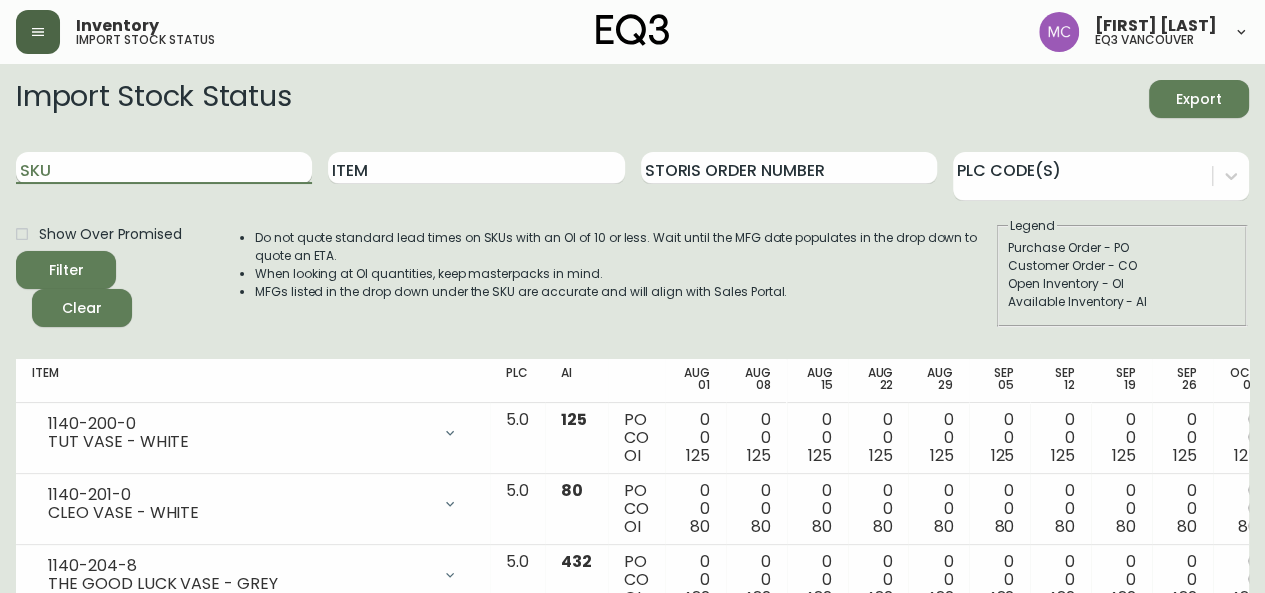 paste on "3020-132-16-B" 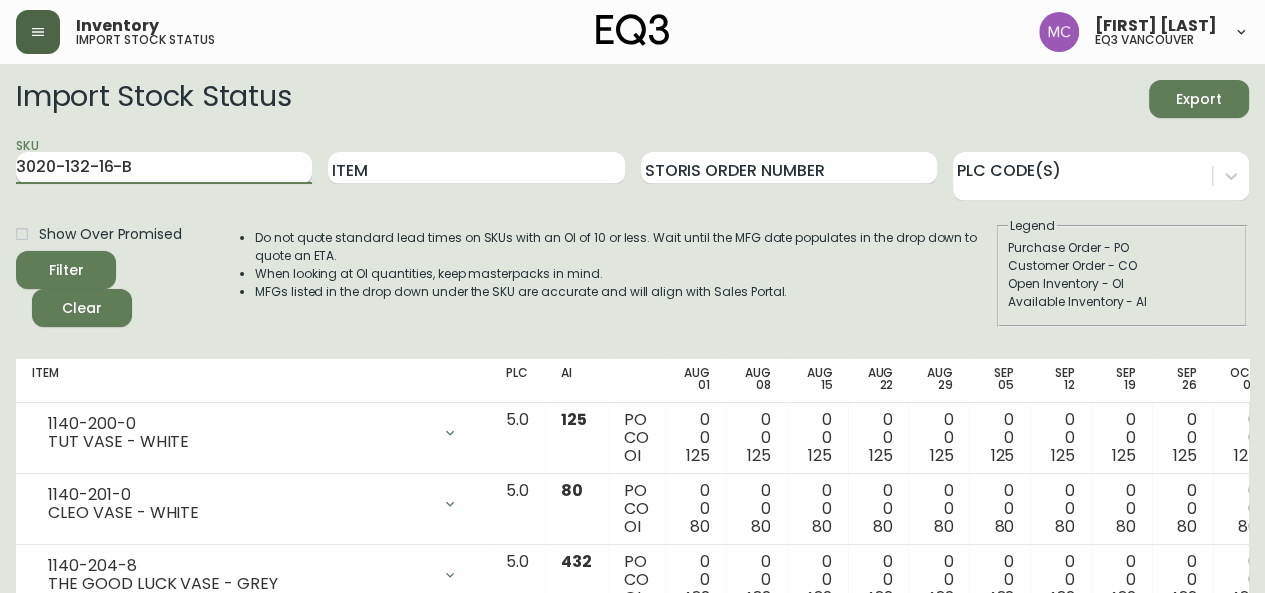 type on "3020-132-16-B" 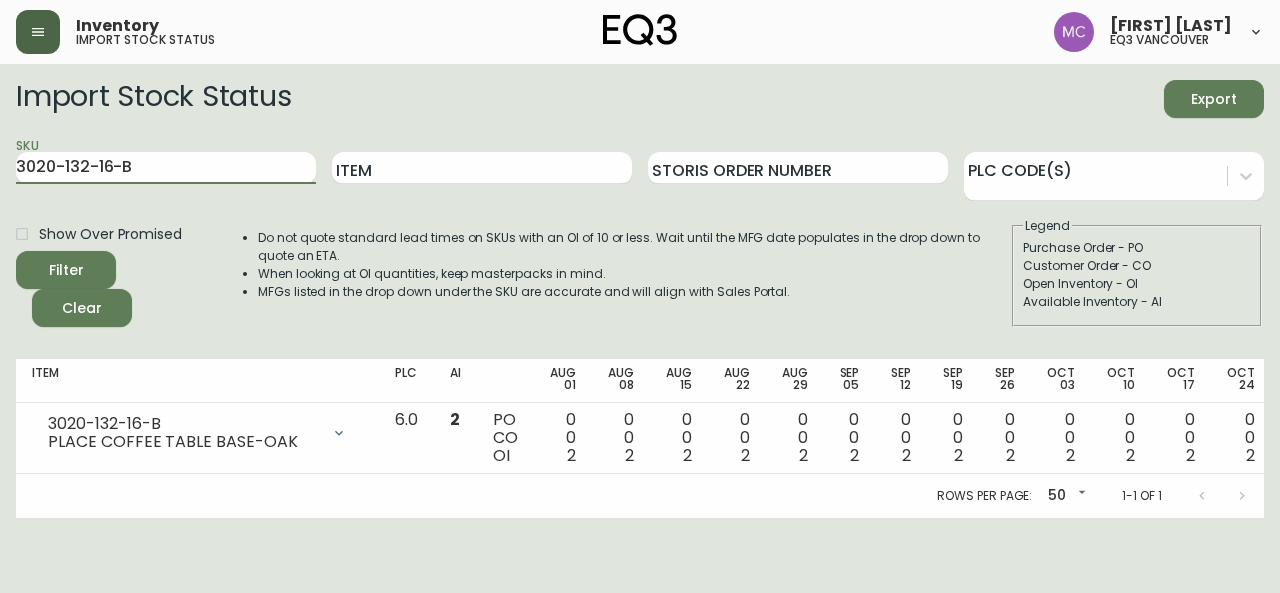 drag, startPoint x: 188, startPoint y: 161, endPoint x: 0, endPoint y: 89, distance: 201.31567 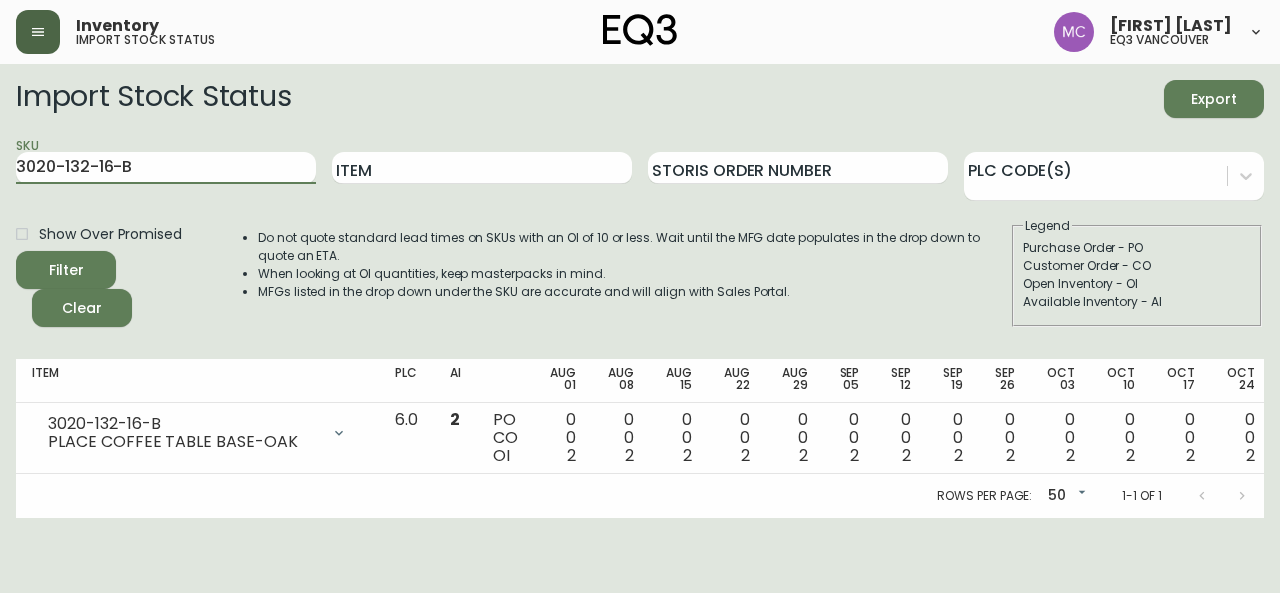 click on "Import Stock Status Export SKU 3020-132-16-B Item Storis Order Number PLC Code(s) Show Over Promised Filter Clear Do not quote standard lead times on SKUs with an OI of 10 or less. Wait until the MFG date populates in the drop down to quote an ETA. When looking at OI quantities, keep masterpacks in mind. MFGs listed in the drop down under the SKU are accurate and will align with Sales Portal. Legend Purchase Order - PO Customer Order - CO Open Inventory - OI Available Inventory - AI Item PLC AI Aug 01 Aug 08 Aug 15 Aug 22 Aug 29 Sep 05 Sep 12 Sep 19 Sep 26 Oct 03 Oct 10 Oct 17 Oct 24 Future 3020-132-16-B PLACE COFFEE TABLE BASE-OAK Opening Balance 2 ( Aug 01, 2025 ) Available Inventory 2 ( Aug 01, 2025 ) 6.0 2 PO CO OI 0 0 2 0 0 2 0 0 2 0 0 2 0 0 2 0 0 2 0 0 2 0 0 2 0 0 2 0 0 2 0 0 2 0 0 2 0 0 2 0 0 2 Rows per page: 50 50 1-1 of 1" at bounding box center [640, 291] 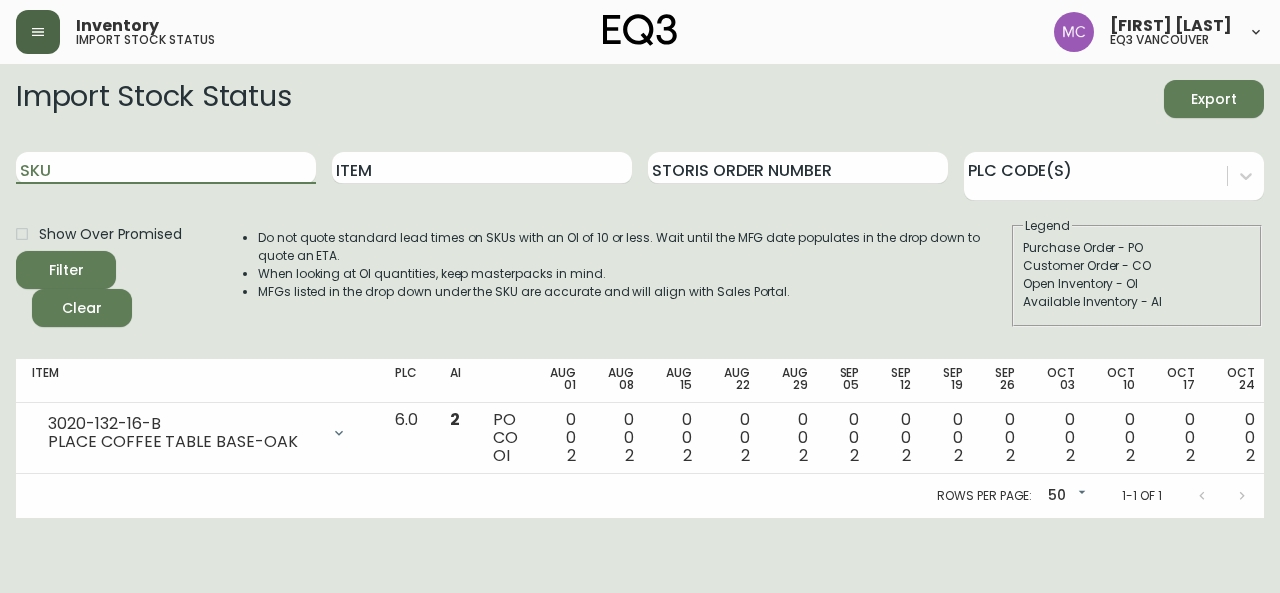 paste on "3020-133-0-A" 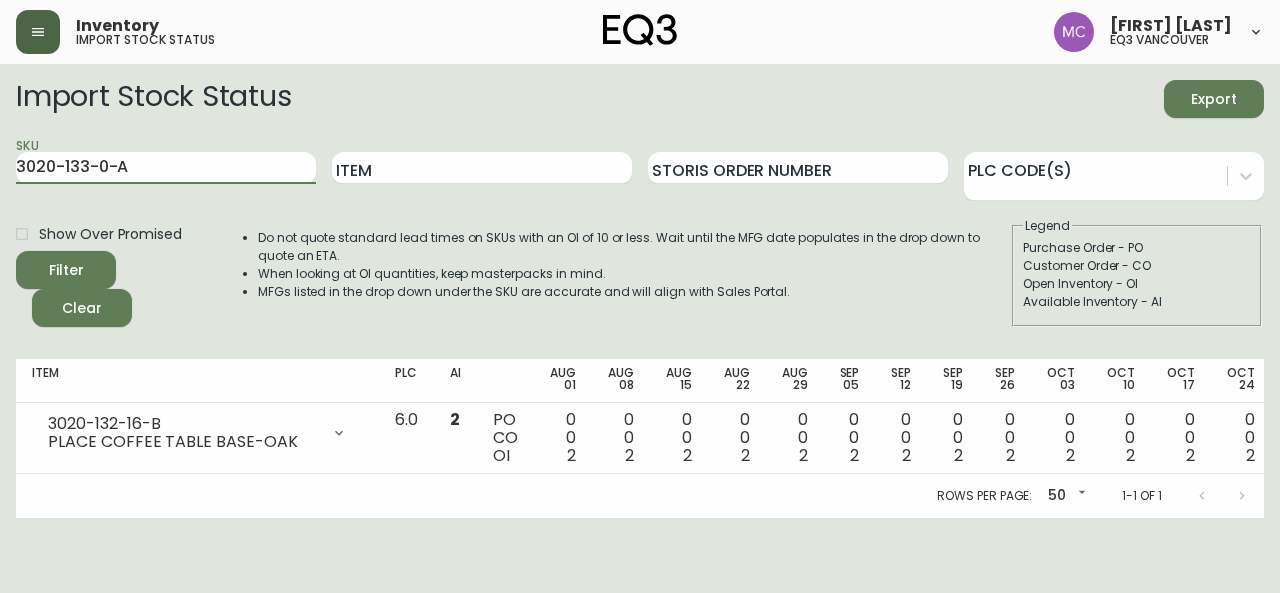 click on "Filter" at bounding box center (66, 270) 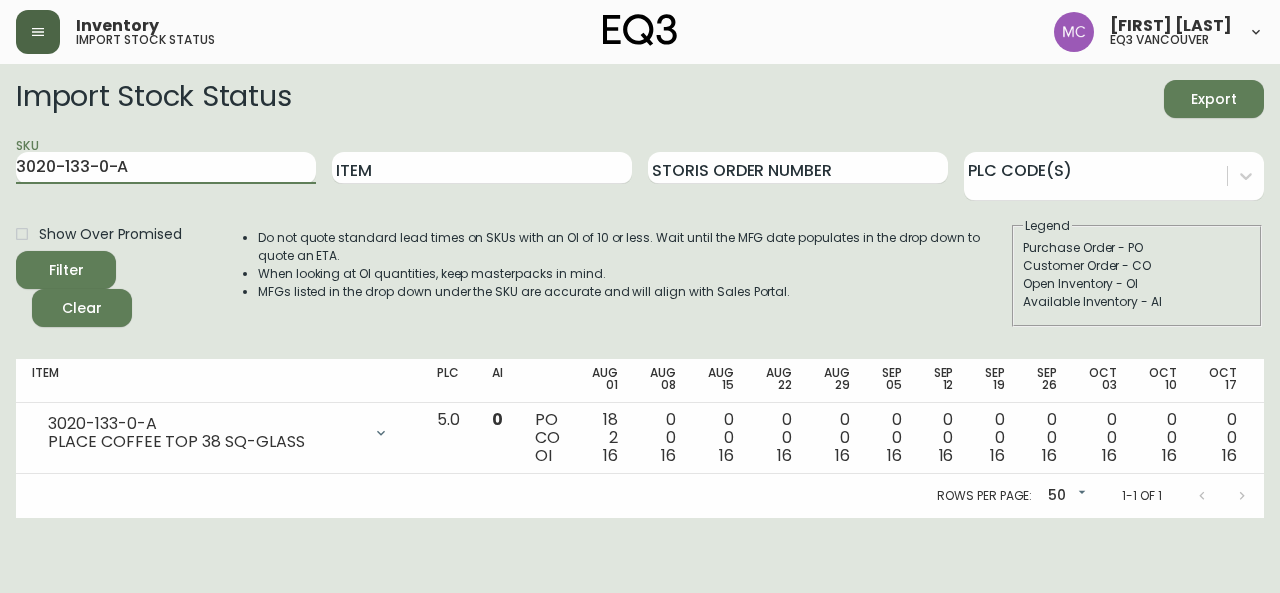 drag, startPoint x: 147, startPoint y: 173, endPoint x: 7, endPoint y: 169, distance: 140.05713 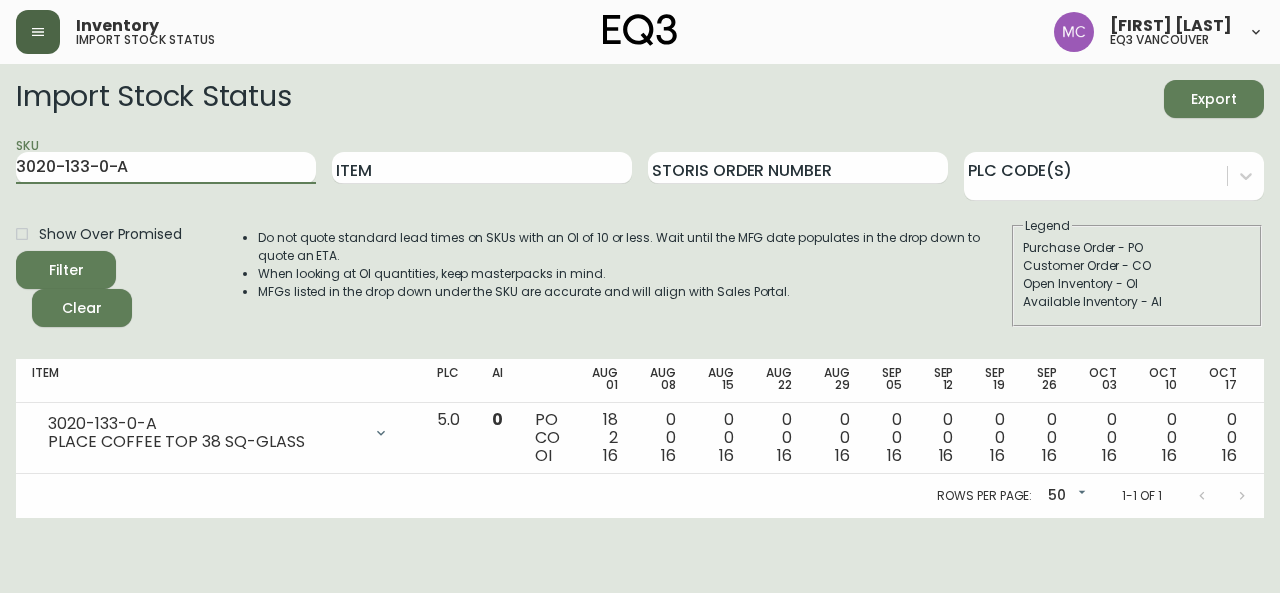click on "Item Storis Order Number PLC Code(s) Show Over Promised Filter Clear Do not quote standard lead times on SKUs with an OI of 10 or less. Wait until the MFG date populates in the drop down to quote an ETA. When looking at OI quantities, keep masterpacks in mind. MFGs listed in the drop down under the SKU are accurate and will align with Sales Portal. Legend Purchase Order - PO Customer Order - CO Open Inventory - OI Available Inventory - AI Item PLC AI Aug 01 Aug 08 Aug 15 Aug 22 Aug 29 Sep 05 Sep 12 Sep 19 Sep 26 Oct 03 Oct 10 Oct 17 Oct 24 Future 3020-133-0-A PLACE COFFEE TOP 38 SQ-GLASS Opening Balance 0 ( [MONTH] [DAY], [YEAR] ) Purchase Order (P019486) 18 ( [MONTH] [DAY], [YEAR] ) Customer Order (8539855) 1 ( [MONTH] [DAY], [YEAR] ) Customer Order (8550395) 1 ( [MONTH] [DAY], [YEAR] ) Available Inventory 0 ( [MONTH] [DAY], [YEAR] ) 5.0 0 PO CO OI 18 2 16 0 0 16 0 0 16 0 0 16 0 0 16 0 0 16 0 0 16 0 0 16 0 0 16 0 0 16 0 0 16 0 0 16 Rows per page: 50 50 1-1 of 1" at bounding box center [640, 291] 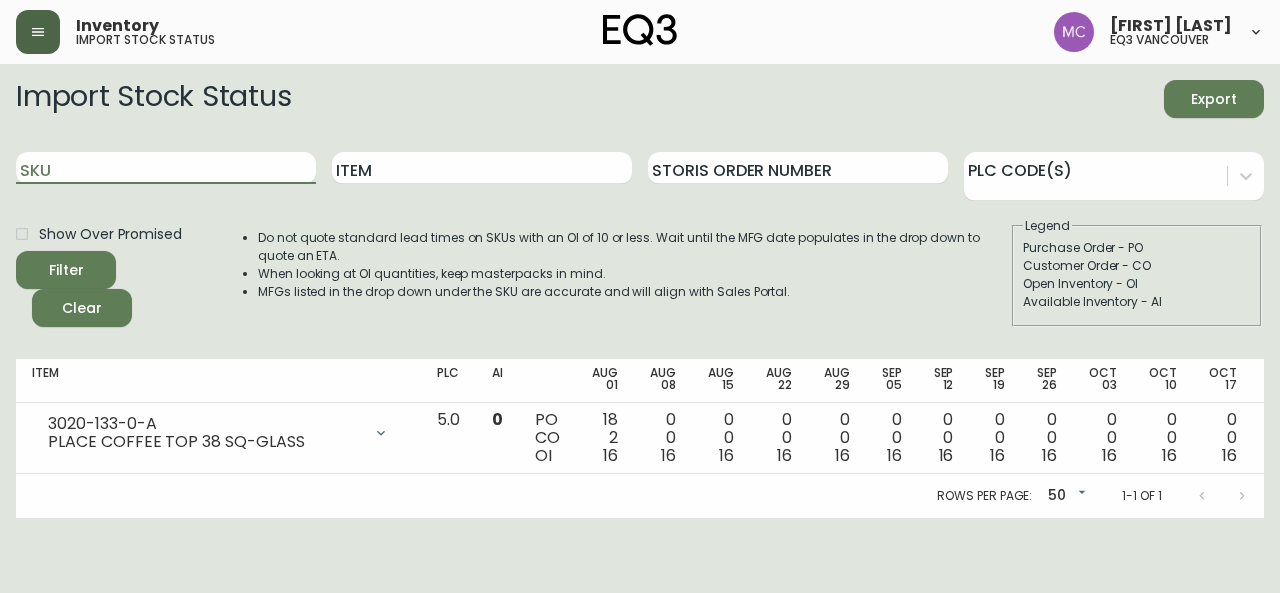 click on "Filter" at bounding box center [66, 270] 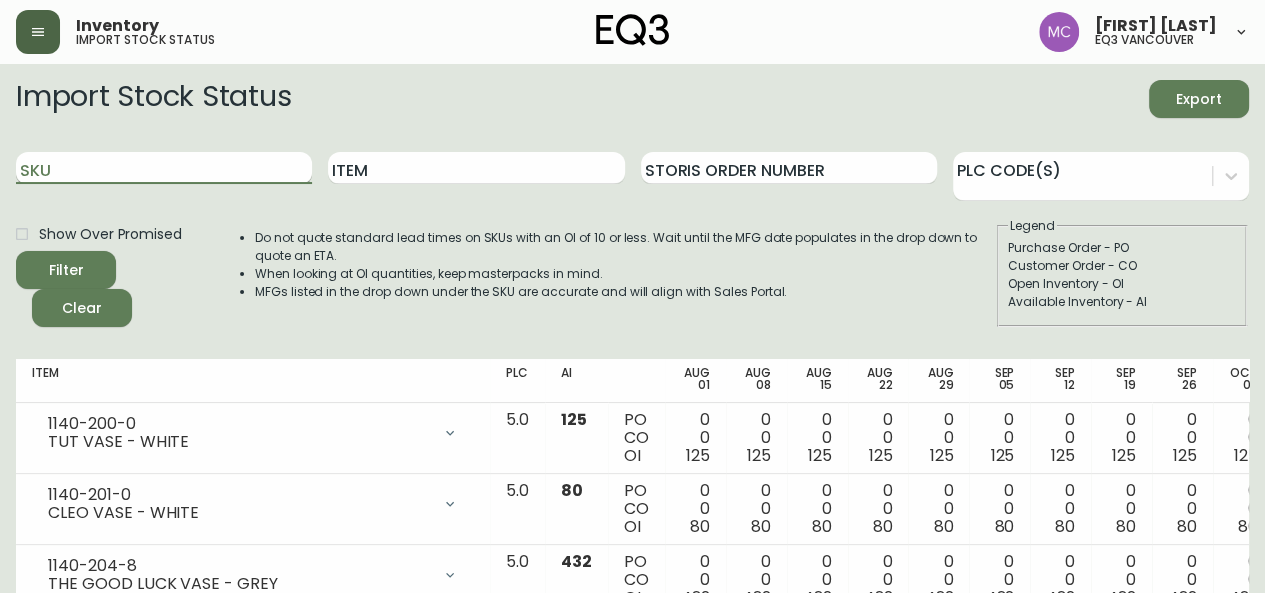 click on "SKU" at bounding box center (164, 168) 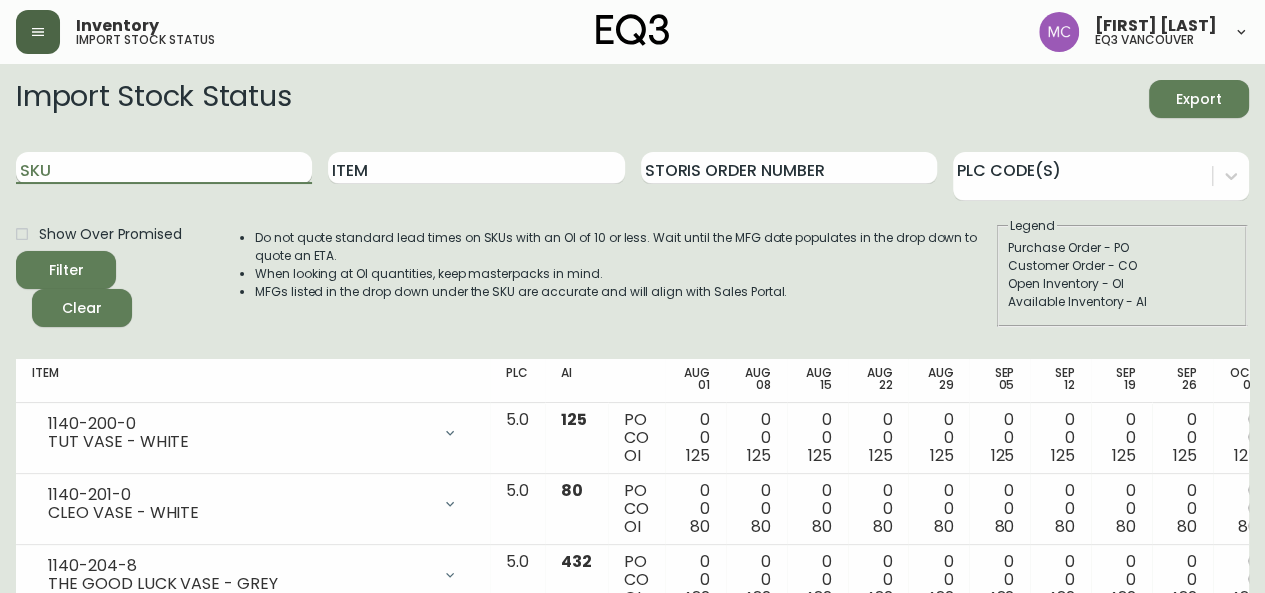 paste on "3020-133-0-A" 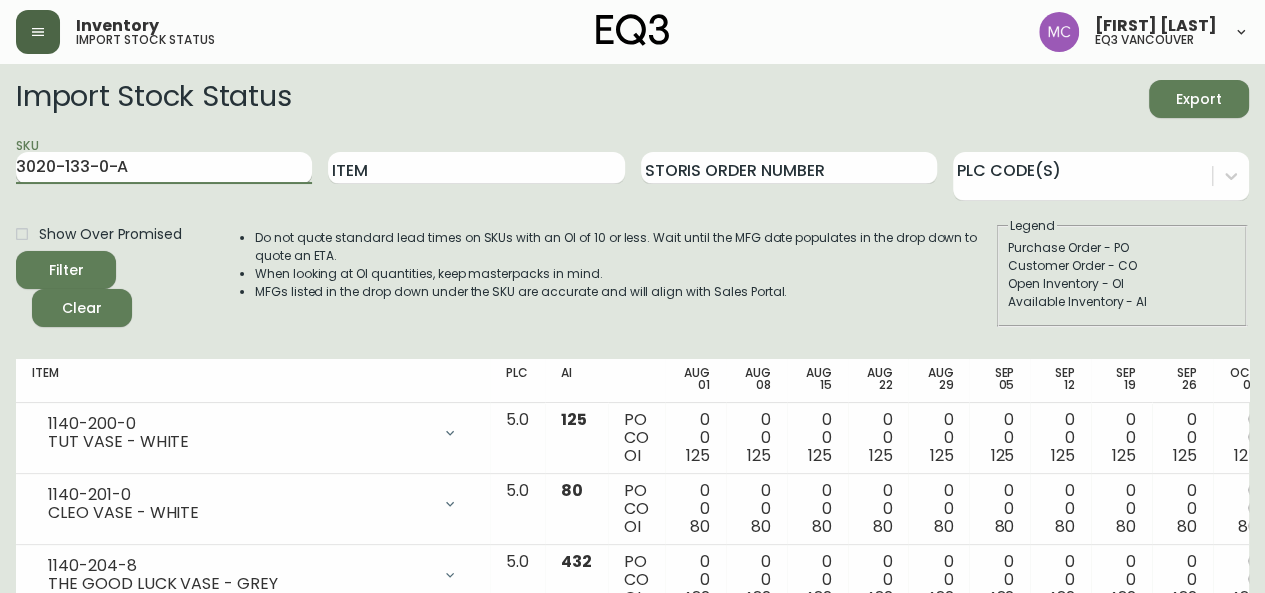 type on "3020-133-0-A" 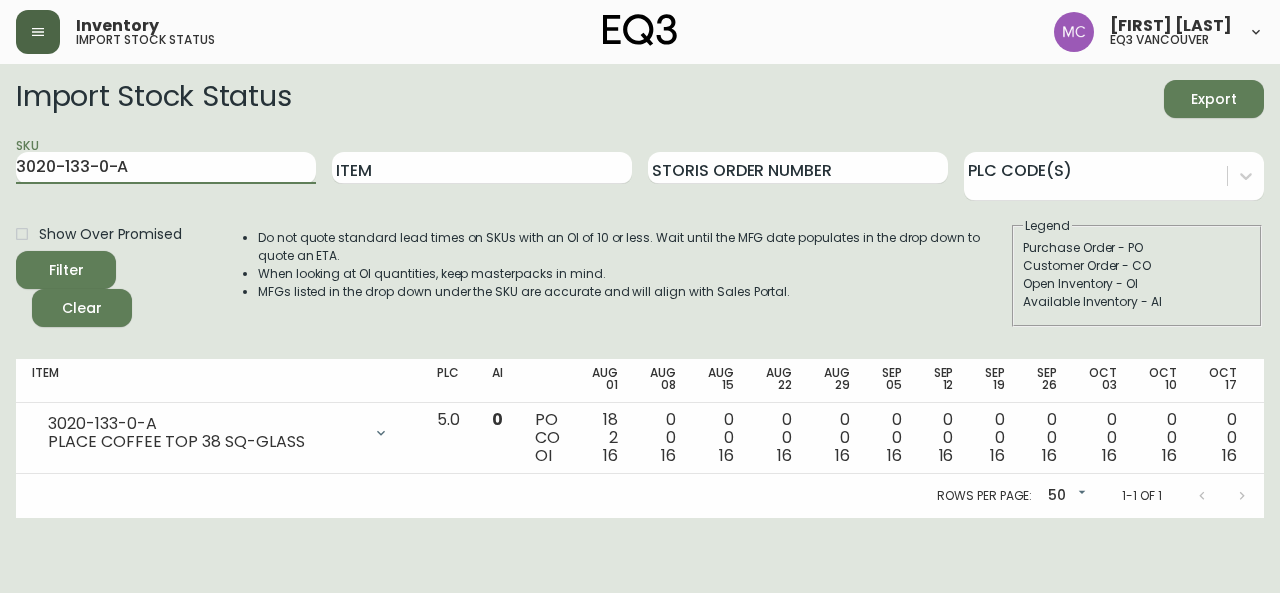 drag, startPoint x: 141, startPoint y: 173, endPoint x: 0, endPoint y: 157, distance: 141.90489 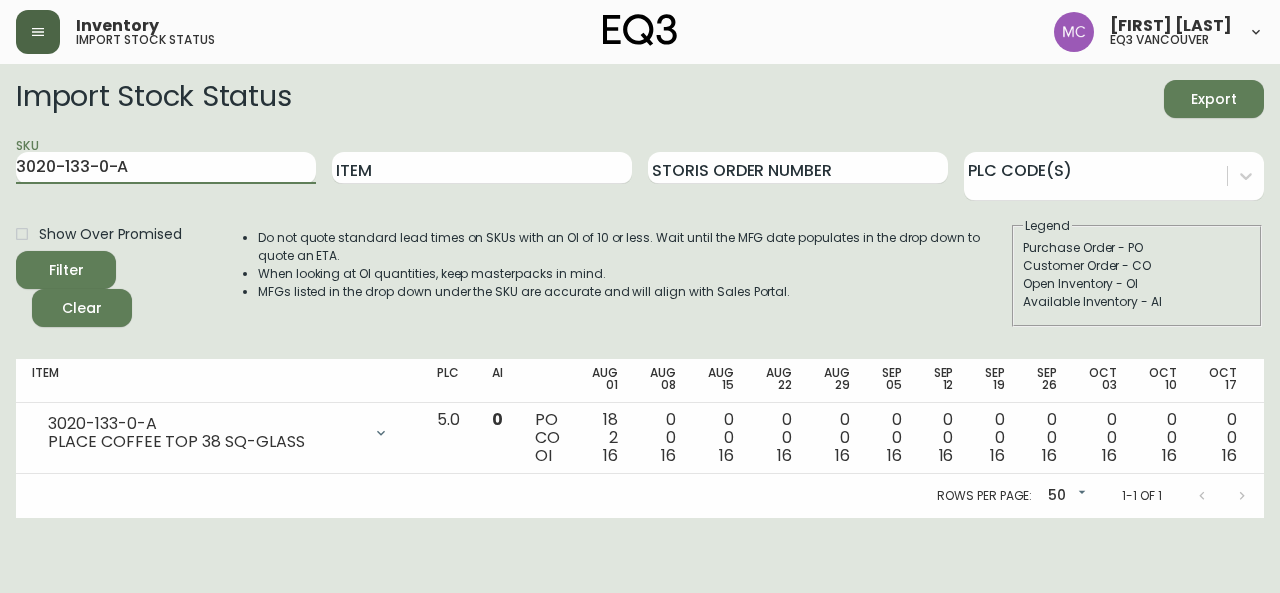 click on "Item Storis Order Number PLC Code(s) Show Over Promised Filter Clear Do not quote standard lead times on SKUs with an OI of 10 or less. Wait until the MFG date populates in the drop down to quote an ETA. When looking at OI quantities, keep masterpacks in mind. MFGs listed in the drop down under the SKU are accurate and will align with Sales Portal. Legend Purchase Order - PO Customer Order - CO Open Inventory - OI Available Inventory - AI Item PLC AI Aug 01 Aug 08 Aug 15 Aug 22 Aug 29 Sep 05 Sep 12 Sep 19 Sep 26 Oct 03 Oct 10 Oct 17 Oct 24 Future 3020-133-0-A PLACE COFFEE TOP 38 SQ-GLASS Opening Balance 0 ( [MONTH] [DAY], [YEAR] ) Purchase Order (P019486) 18 ( [MONTH] [DAY], [YEAR] ) Customer Order (8539855) 1 ( [MONTH] [DAY], [YEAR] ) Customer Order (8550395) 1 ( [MONTH] [DAY], [YEAR] ) Available Inventory 0 ( [MONTH] [DAY], [YEAR] ) 5.0 0 PO CO OI 18 2 16 0 0 16 0 0 16 0 0 16 0 0 16 0 0 16 0 0 16 0 0 16 0 0 16 0 0 16 0 0 16 0 0 16 Rows per page: 50 50 1-1 of 1" at bounding box center [640, 291] 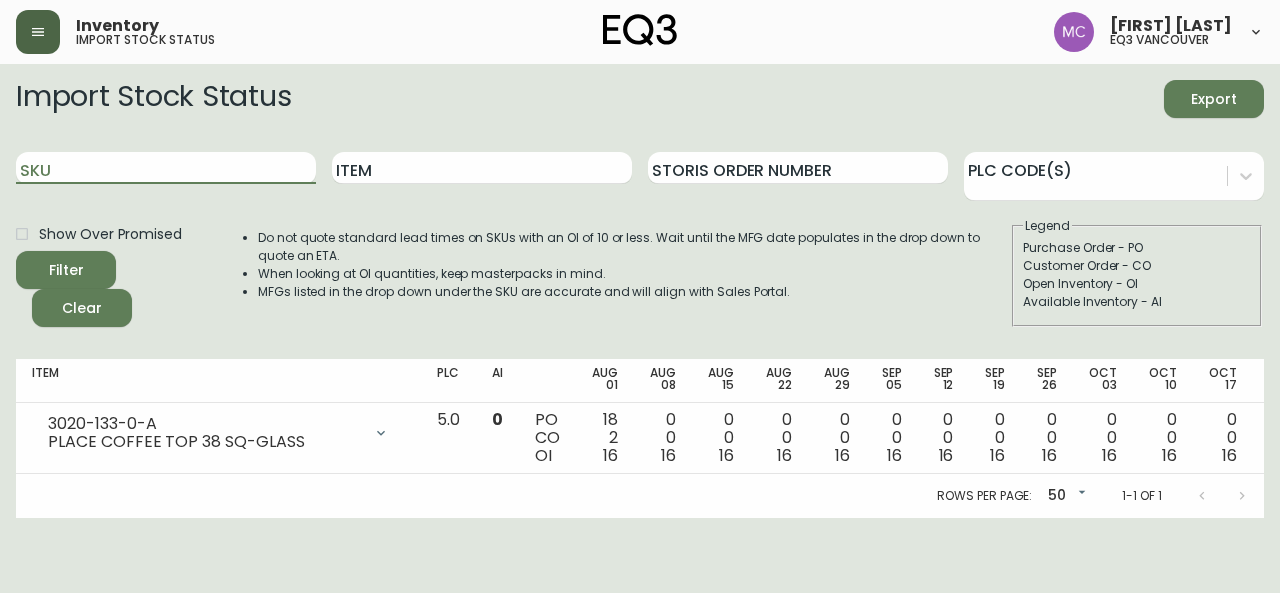 paste on "3020-133-0-A" 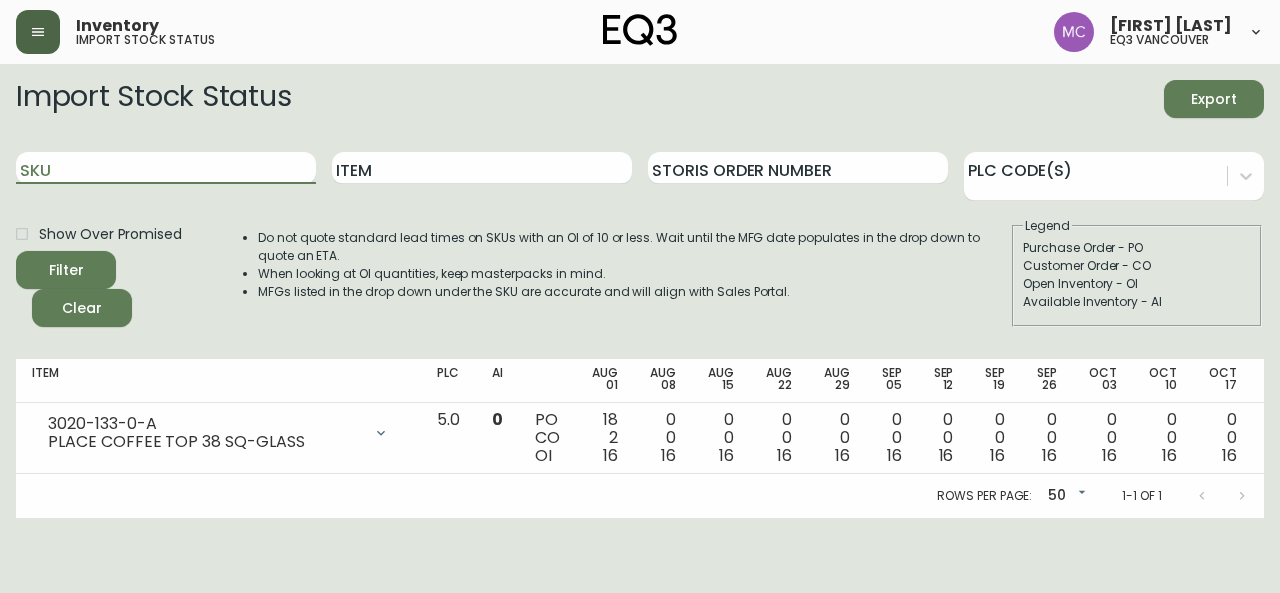 type on "3020-133-0-A" 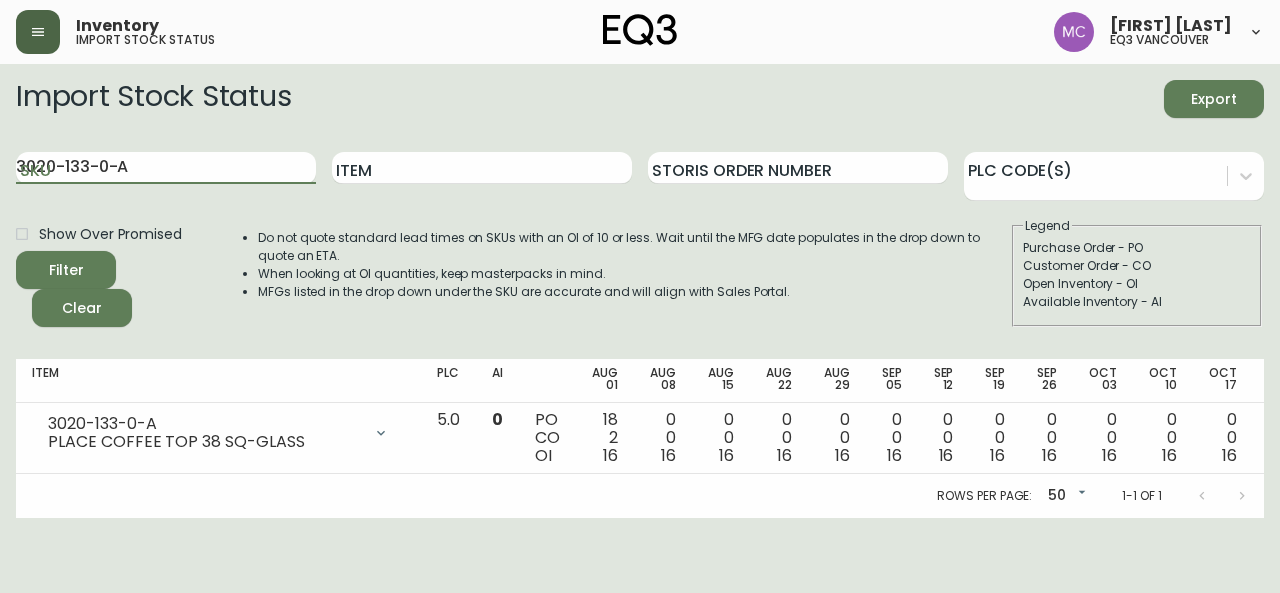 click on "Filter" at bounding box center (66, 270) 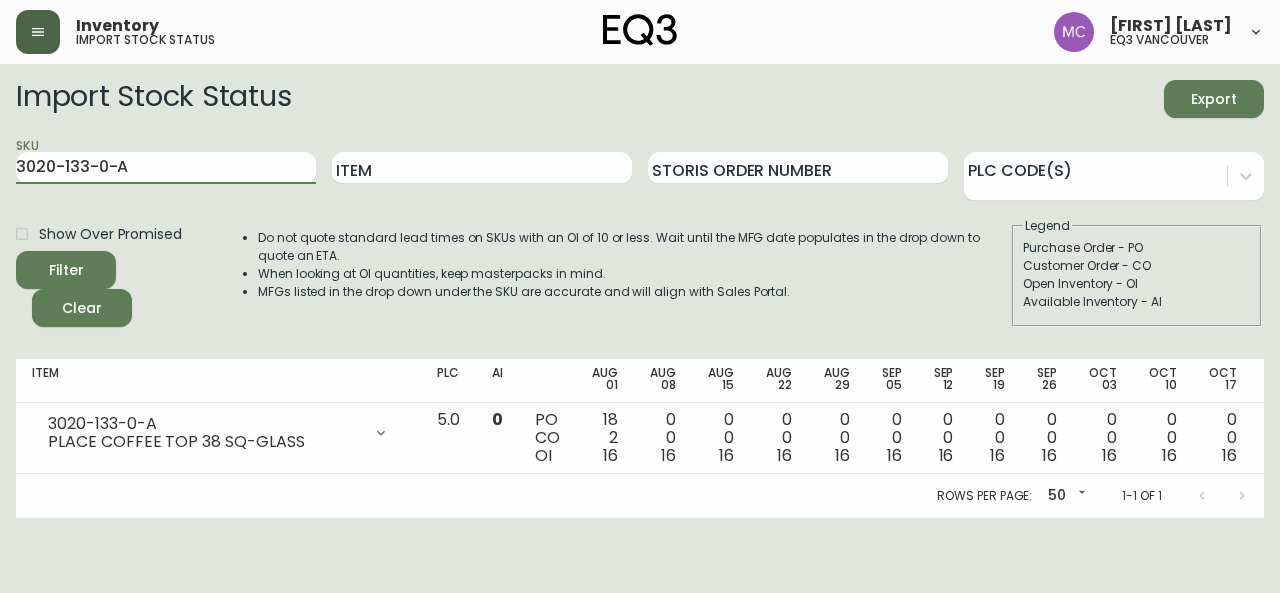 drag, startPoint x: 144, startPoint y: 155, endPoint x: 0, endPoint y: 180, distance: 146.15402 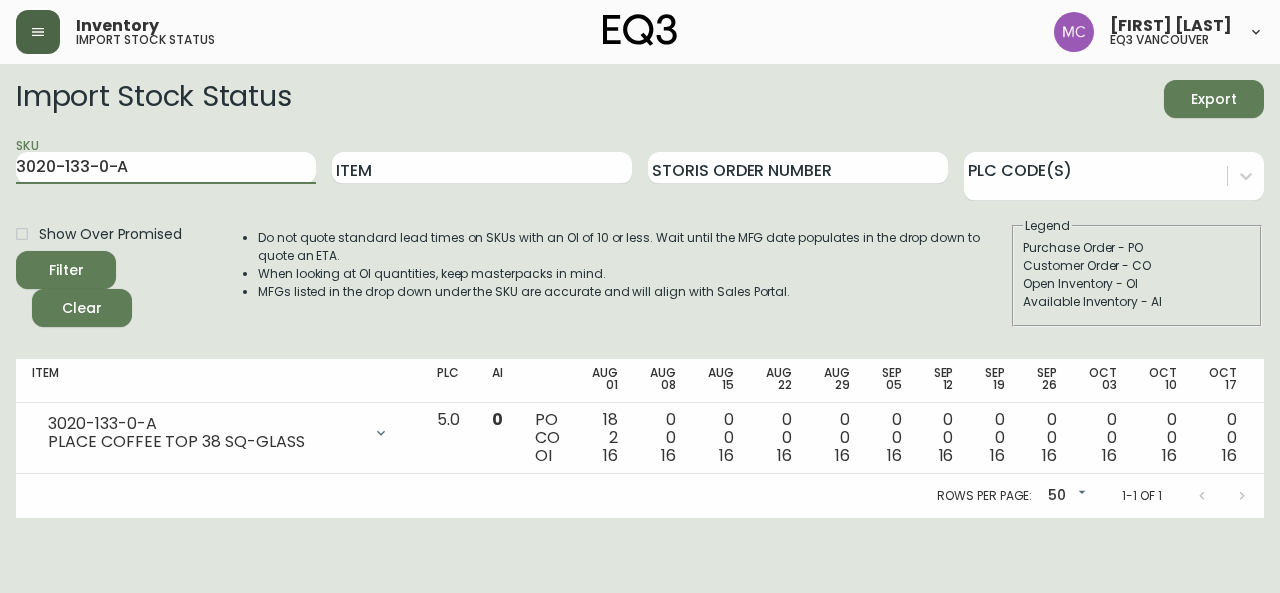 click on "Item Storis Order Number PLC Code(s) Show Over Promised Filter Clear Do not quote standard lead times on SKUs with an OI of 10 or less. Wait until the MFG date populates in the drop down to quote an ETA. When looking at OI quantities, keep masterpacks in mind. MFGs listed in the drop down under the SKU are accurate and will align with Sales Portal. Legend Purchase Order - PO Customer Order - CO Open Inventory - OI Available Inventory - AI Item PLC AI Aug 01 Aug 08 Aug 15 Aug 22 Aug 29 Sep 05 Sep 12 Sep 19 Sep 26 Oct 03 Oct 10 Oct 17 Oct 24 Future 3020-133-0-A PLACE COFFEE TOP 38 SQ-GLASS Opening Balance 0 ( [MONTH] [DAY], [YEAR] ) Purchase Order (P019486) 18 ( [MONTH] [DAY], [YEAR] ) Customer Order (8539855) 1 ( [MONTH] [DAY], [YEAR] ) Customer Order (8550395) 1 ( [MONTH] [DAY], [YEAR] ) Available Inventory 0 ( [MONTH] [DAY], [YEAR] ) 5.0 0 PO CO OI 18 2 16 0 0 16 0 0 16 0 0 16 0 0 16 0 0 16 0 0 16 0 0 16 0 0 16 0 0 16 0 0 16 0 0 16 Rows per page: 50 50 1-1 of 1" at bounding box center [640, 291] 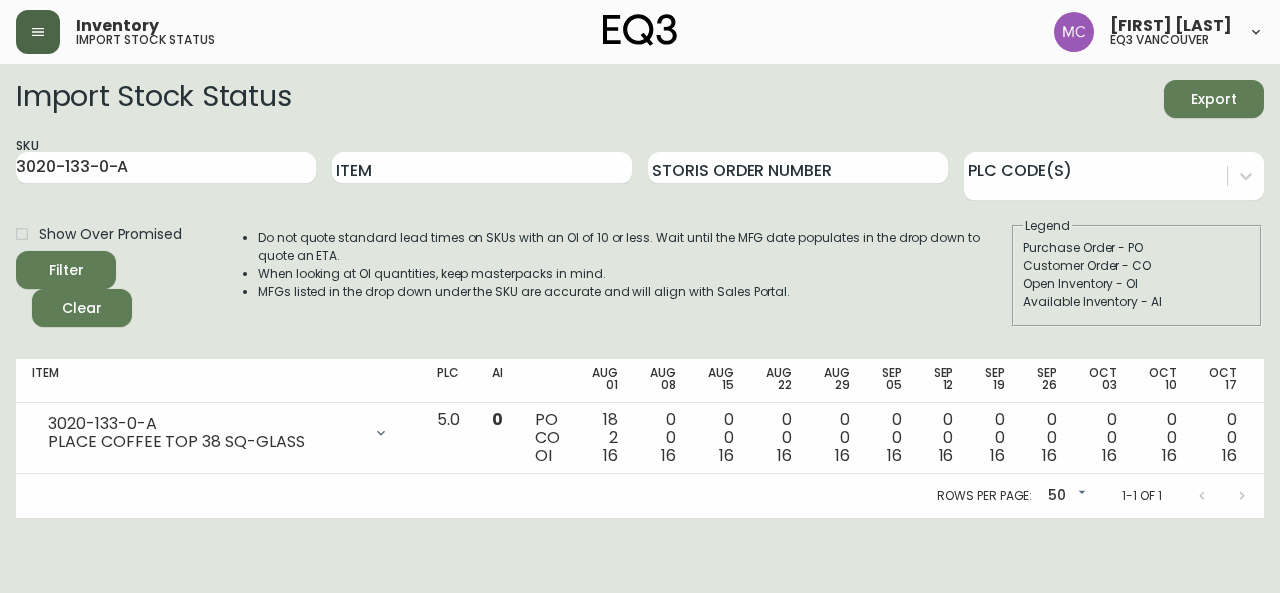 click on "Item Storis Order Number PLC Code(s) Show Over Promised Filter Clear Do not quote standard lead times on SKUs with an OI of 10 or less. Wait until the MFG date populates in the drop down to quote an ETA. When looking at OI quantities, keep masterpacks in mind. MFGs listed in the drop down under the SKU are accurate and will align with Sales Portal. Legend Purchase Order - PO Customer Order - CO Open Inventory - OI Available Inventory - AI Item PLC AI Aug 01 Aug 08 Aug 15 Aug 22 Aug 29 Sep 05 Sep 12 Sep 19 Sep 26 Oct 03 Oct 10 Oct 17 Oct 24 Future 3020-133-0-A PLACE COFFEE TOP 38 SQ-GLASS Opening Balance 0 ( [MONTH] [DAY], [YEAR] ) Purchase Order (P019486) 18 ( [MONTH] [DAY], [YEAR] ) Customer Order (8539855) 1 ( [MONTH] [DAY], [YEAR] ) Customer Order (8550395) 1 ( [MONTH] [DAY], [YEAR] ) Available Inventory 0 ( [MONTH] [DAY], [YEAR] ) 5.0 0 PO CO OI 18 2 16 0 0 16 0 0 16 0 0 16 0 0 16 0 0 16 0 0 16 0 0 16 0 0 16 0 0 16 0 0 16 0 0 16 Rows per page: 50 50 1-1 of 1" at bounding box center (640, 291) 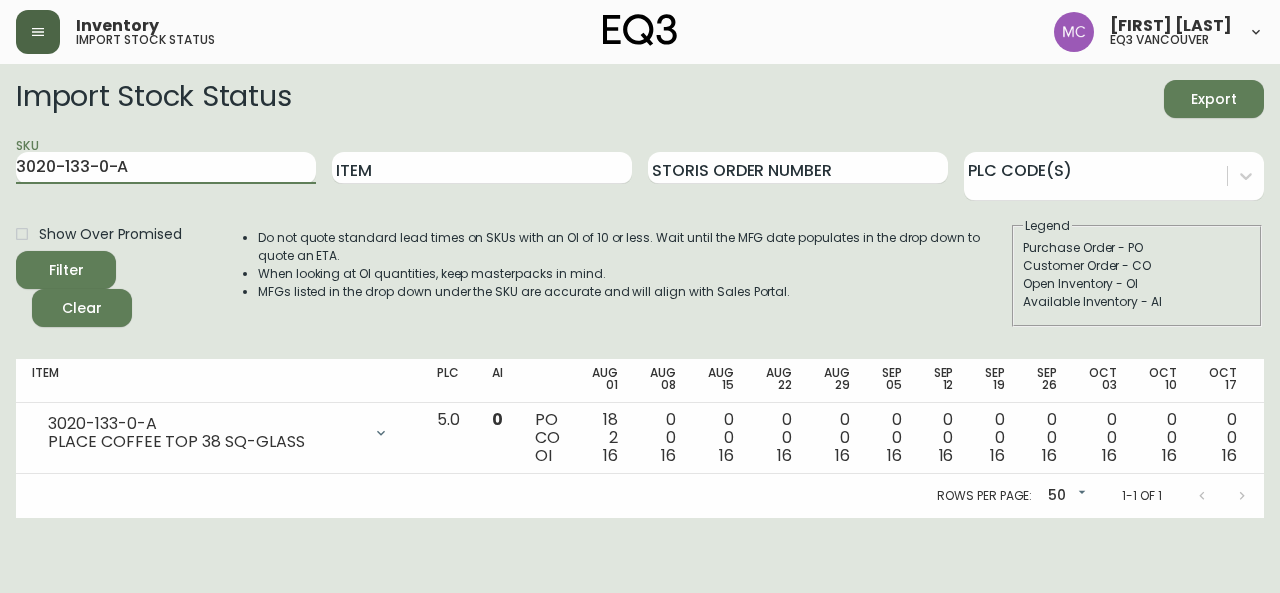 drag, startPoint x: 159, startPoint y: 164, endPoint x: 0, endPoint y: 148, distance: 159.80301 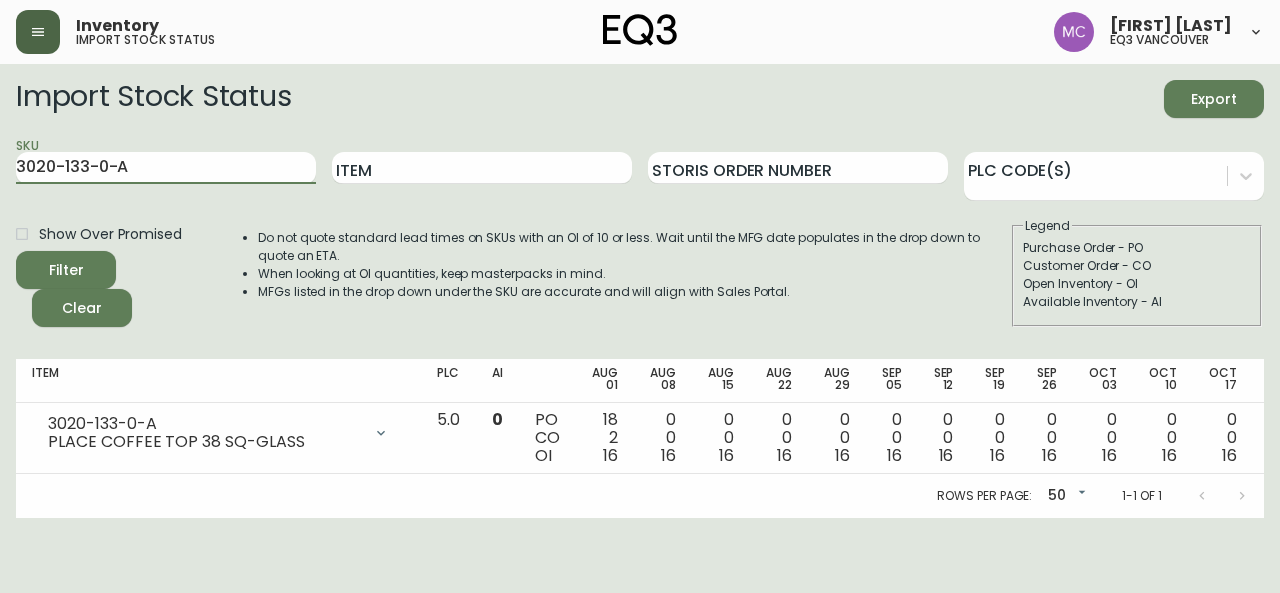 click on "Item Storis Order Number PLC Code(s) Show Over Promised Filter Clear Do not quote standard lead times on SKUs with an OI of 10 or less. Wait until the MFG date populates in the drop down to quote an ETA. When looking at OI quantities, keep masterpacks in mind. MFGs listed in the drop down under the SKU are accurate and will align with Sales Portal. Legend Purchase Order - PO Customer Order - CO Open Inventory - OI Available Inventory - AI Item PLC AI Aug 01 Aug 08 Aug 15 Aug 22 Aug 29 Sep 05 Sep 12 Sep 19 Sep 26 Oct 03 Oct 10 Oct 17 Oct 24 Future 3020-133-0-A PLACE COFFEE TOP 38 SQ-GLASS Opening Balance 0 ( [MONTH] [DAY], [YEAR] ) Purchase Order (P019486) 18 ( [MONTH] [DAY], [YEAR] ) Customer Order (8539855) 1 ( [MONTH] [DAY], [YEAR] ) Customer Order (8550395) 1 ( [MONTH] [DAY], [YEAR] ) Available Inventory 0 ( [MONTH] [DAY], [YEAR] ) 5.0 0 PO CO OI 18 2 16 0 0 16 0 0 16 0 0 16 0 0 16 0 0 16 0 0 16 0 0 16 0 0 16 0 0 16 0 0 16 0 0 16 Rows per page: 50 50 1-1 of 1" at bounding box center [640, 291] 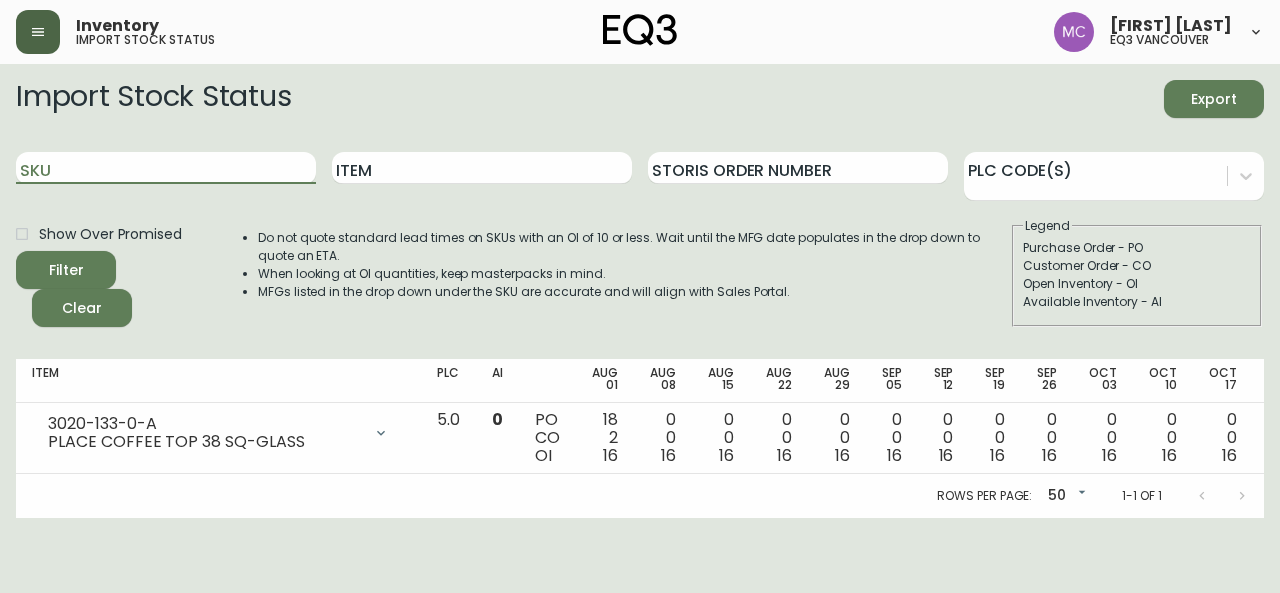 paste on "3020-132-16-B" 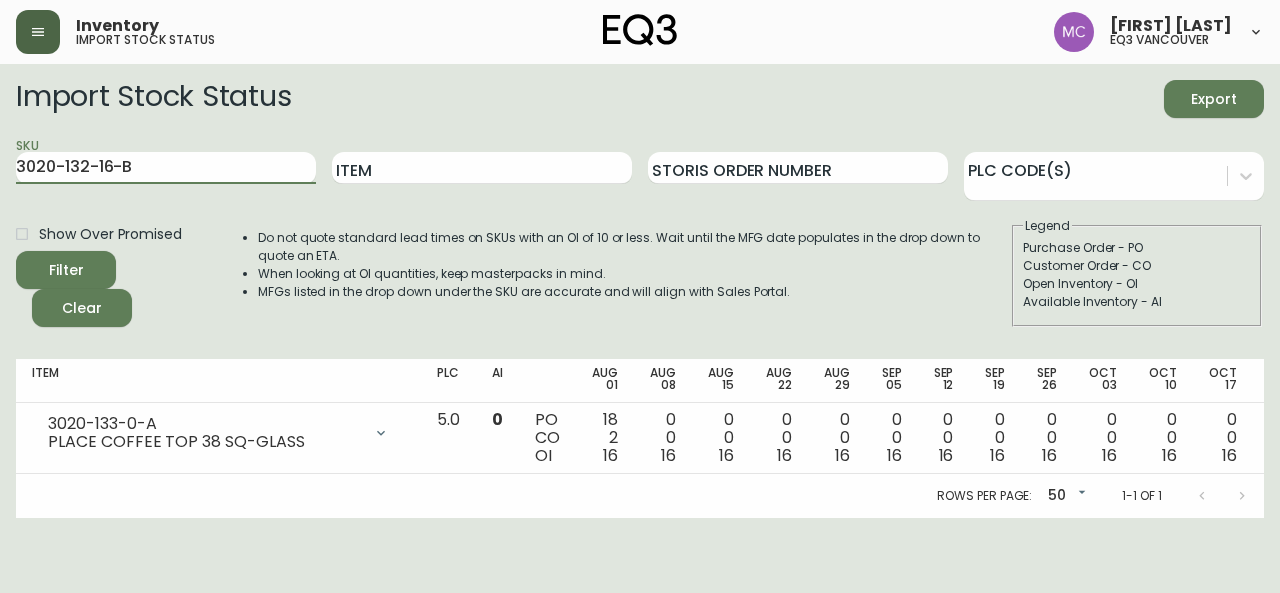 click on "Filter" at bounding box center (66, 270) 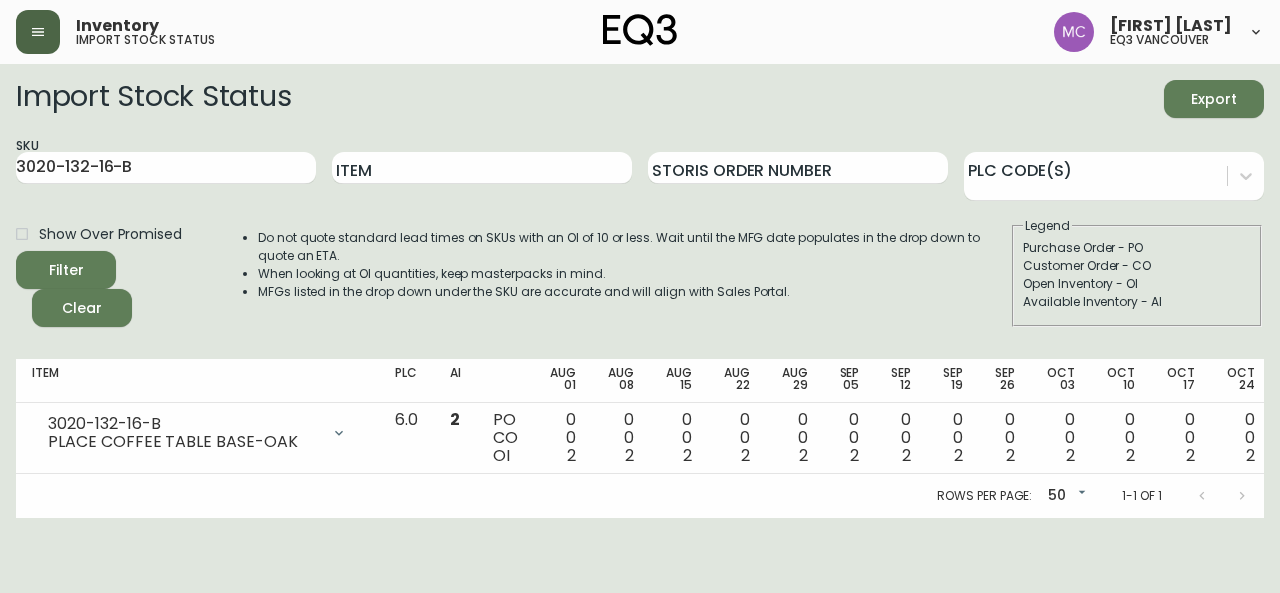 click on "Import Stock Status Export SKU 3020-132-16-B Item Storis Order Number PLC Code(s) Show Over Promised Filter Clear Do not quote standard lead times on SKUs with an OI of 10 or less. Wait until the MFG date populates in the drop down to quote an ETA. When looking at OI quantities, keep masterpacks in mind. MFGs listed in the drop down under the SKU are accurate and will align with Sales Portal. Legend Purchase Order - PO Customer Order - CO Open Inventory - OI Available Inventory - AI Item PLC AI Aug 01 Aug 08 Aug 15 Aug 22 Aug 29 Sep 05 Sep 12 Sep 19 Sep 26 Oct 03 Oct 10 Oct 17 Oct 24 Future 3020-132-16-B PLACE COFFEE TABLE BASE-OAK Opening Balance 2 ( Aug 01, 2025 ) Available Inventory 2 ( Aug 01, 2025 ) 6.0 2 PO CO OI 0 0 2 0 0 2 0 0 2 0 0 2 0 0 2 0 0 2 0 0 2 0 0 2 0 0 2 0 0 2 0 0 2 0 0 2 0 0 2 0 0 2 Rows per page: 50 50 1-1 of 1" at bounding box center (640, 291) 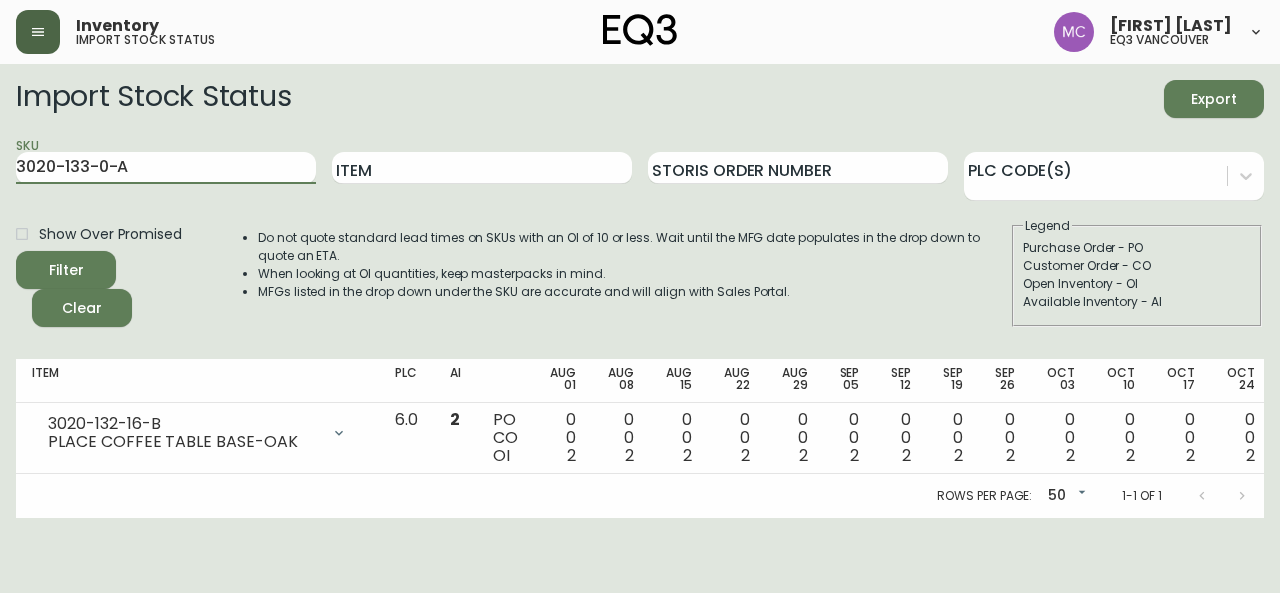 drag, startPoint x: 152, startPoint y: 172, endPoint x: 0, endPoint y: 159, distance: 152.5549 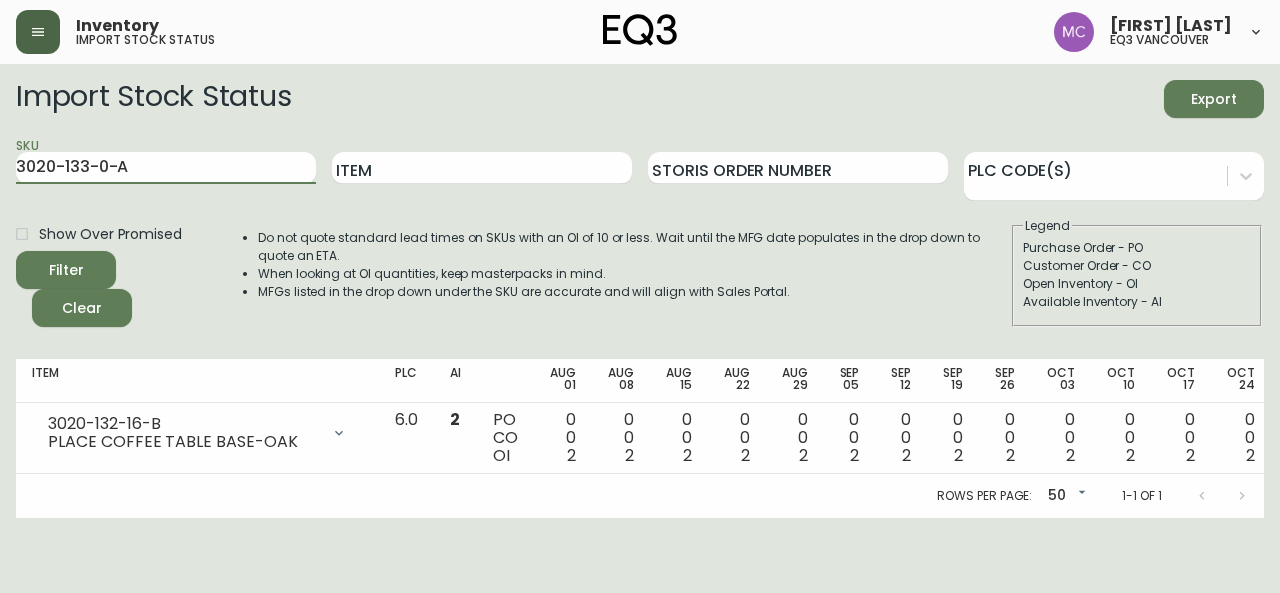 click on "Import Stock Status Export SKU 3020-133-0-A Item Storis Order Number PLC Code(s) Show Over Promised Filter Clear Do not quote standard lead times on SKUs with an OI of 10 or less. Wait until the MFG date populates in the drop down to quote an ETA. When looking at OI quantities, keep masterpacks in mind. MFGs listed in the drop down under the SKU are accurate and will align with Sales Portal. Legend Purchase Order - PO Customer Order - CO Open Inventory - OI Available Inventory - AI Item PLC AI Aug 01 Aug 08 Aug 15 Aug 22 Aug 29 Sep 05 Sep 12 Sep 19 Sep 26 Oct 03 Oct 10 Oct 17 Oct 24 Future 3020-132-16-B PLACE COFFEE TABLE BASE-OAK Opening Balance 2 ( Aug 01, 2025 ) Available Inventory 2 ( Aug 01, 2025 ) 6.0 2 PO CO OI 0 0 2 0 0 2 0 0 2 0 0 2 0 0 2 0 0 2 0 0 2 0 0 2 0 0 2 0 0 2 0 0 2 0 0 2 0 0 2 0 0 2 Rows per page: 50 50 1-1 of 1" at bounding box center (640, 291) 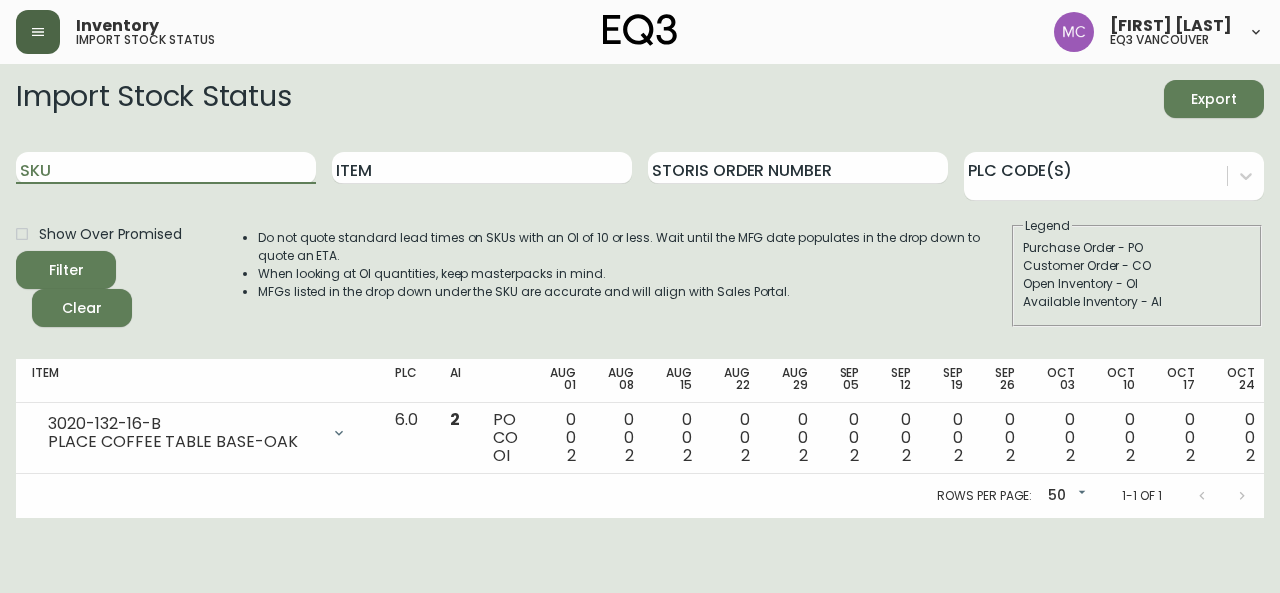 paste on "3020-132-16-B" 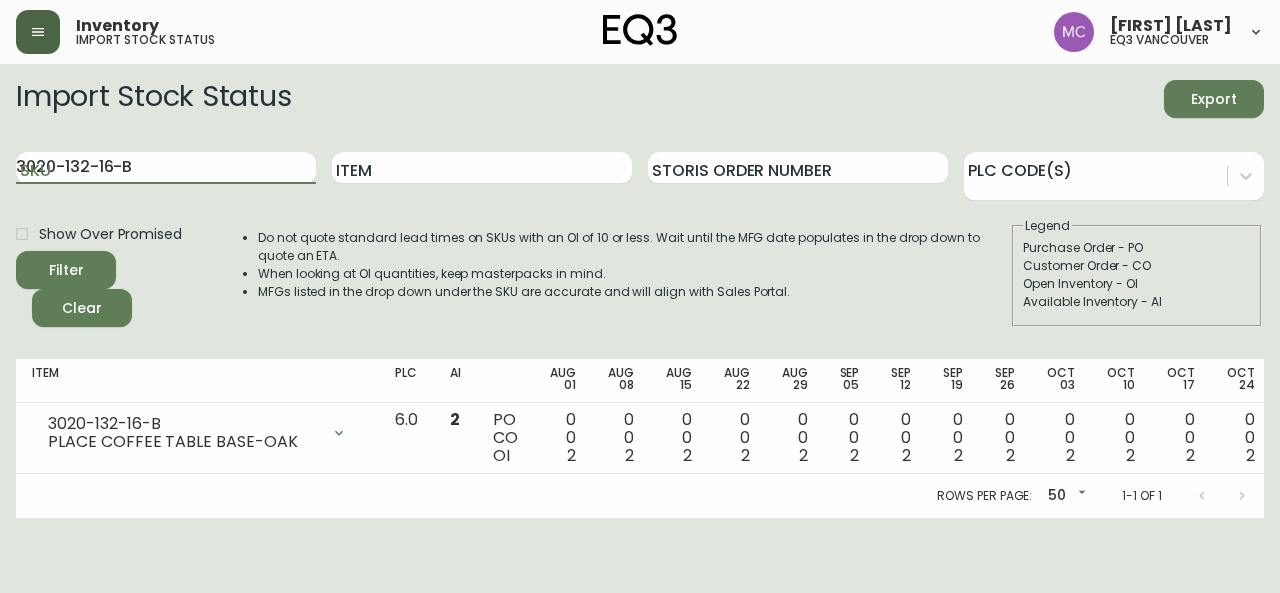 click on "Filter" at bounding box center (66, 270) 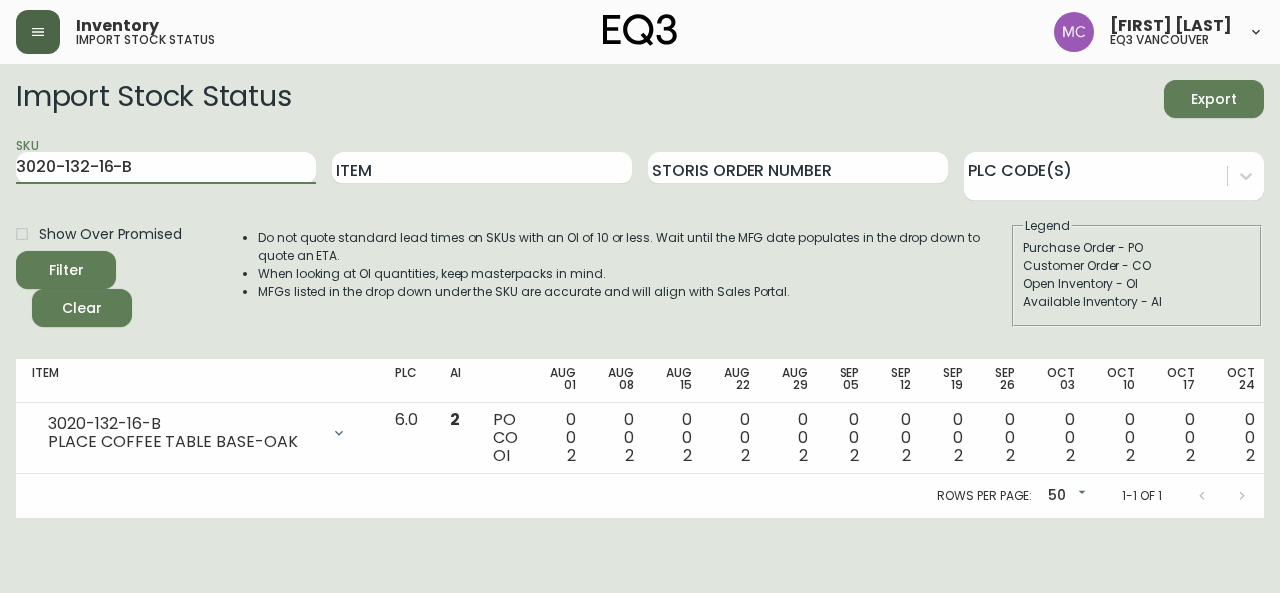 type on "3020-133-0-A" 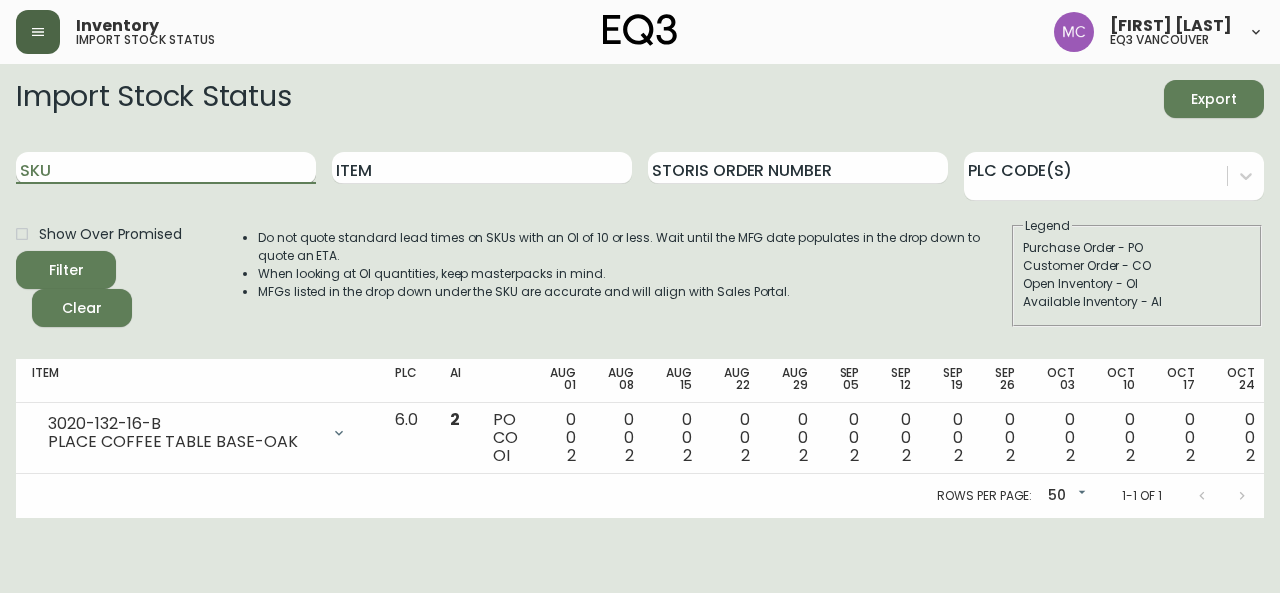 click on "SKU" at bounding box center (166, 168) 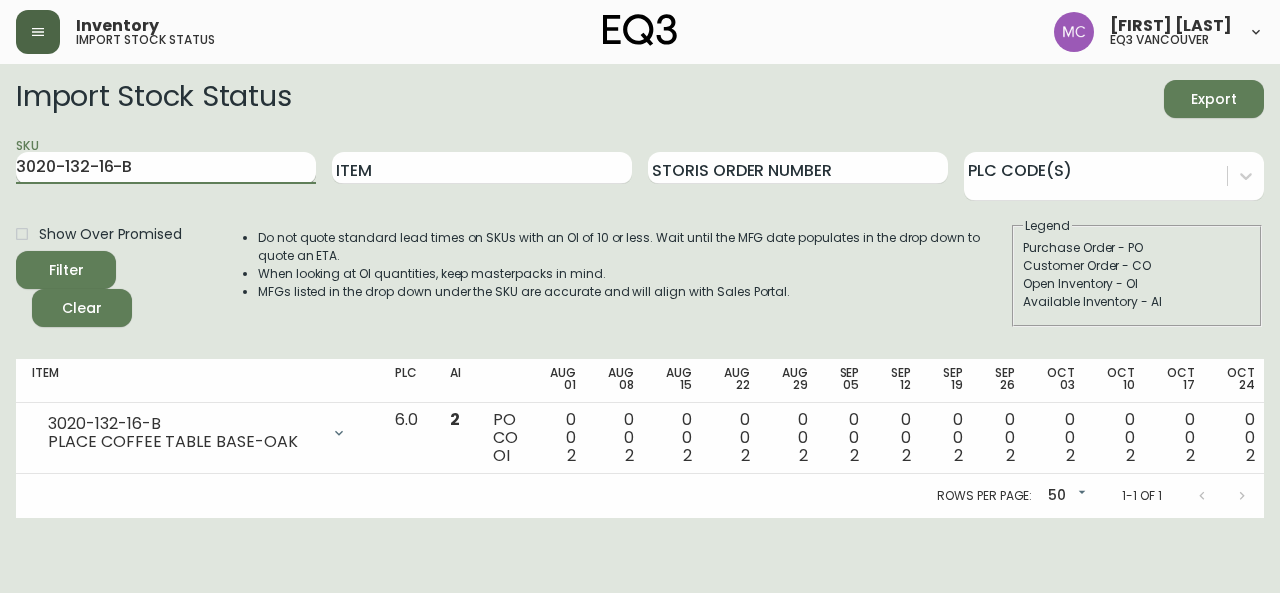 type on "3020-132-16-B" 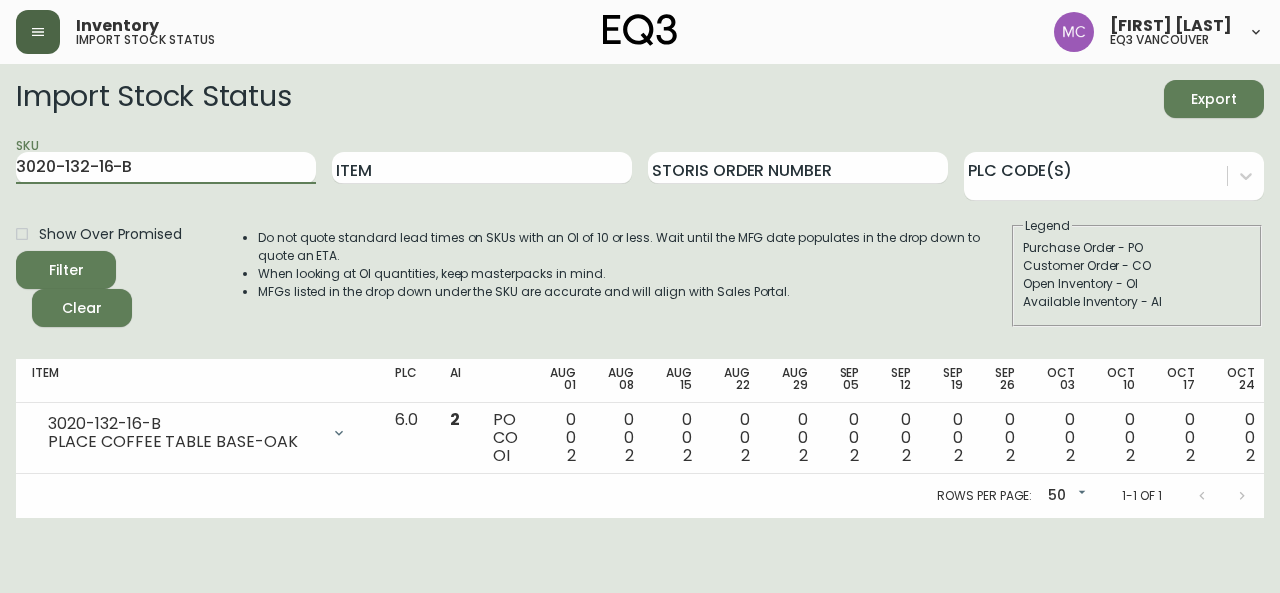 drag, startPoint x: 226, startPoint y: 153, endPoint x: 0, endPoint y: 137, distance: 226.56566 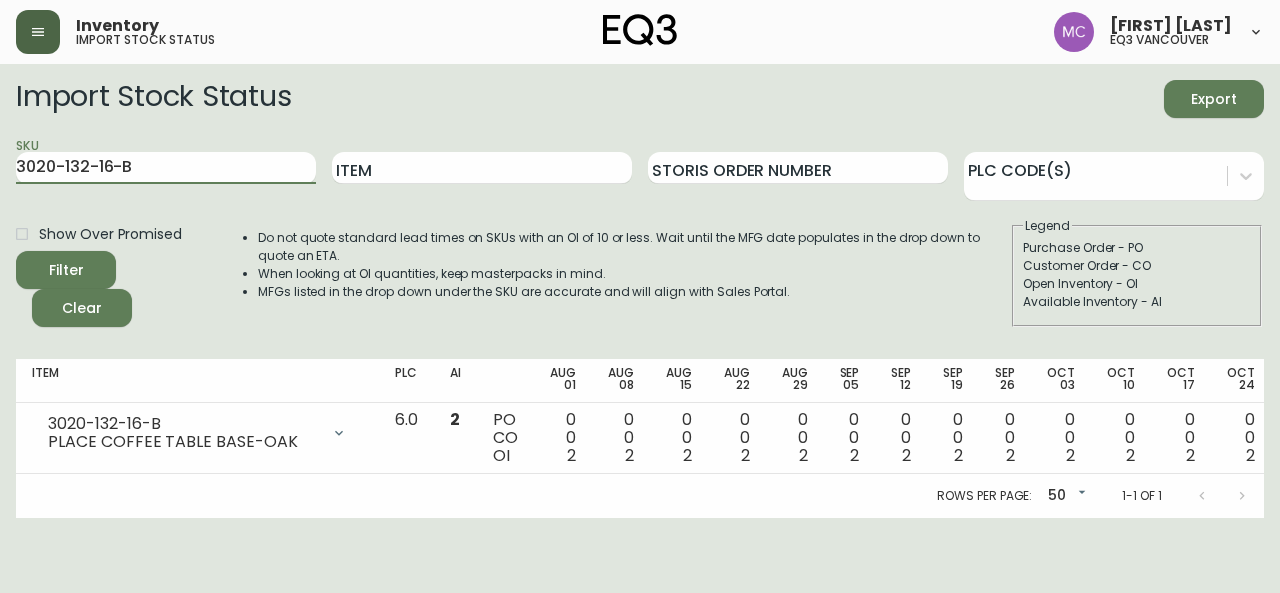 click on "Import Stock Status Export SKU 3020-132-16-B Item Storis Order Number PLC Code(s) Show Over Promised Filter Clear Do not quote standard lead times on SKUs with an OI of 10 or less. Wait until the MFG date populates in the drop down to quote an ETA. When looking at OI quantities, keep masterpacks in mind. MFGs listed in the drop down under the SKU are accurate and will align with Sales Portal. Legend Purchase Order - PO Customer Order - CO Open Inventory - OI Available Inventory - AI Item PLC AI Aug 01 Aug 08 Aug 15 Aug 22 Aug 29 Sep 05 Sep 12 Sep 19 Sep 26 Oct 03 Oct 10 Oct 17 Oct 24 Future 3020-132-16-B PLACE COFFEE TABLE BASE-OAK Opening Balance 2 ( Aug 01, 2025 ) Available Inventory 2 ( Aug 01, 2025 ) 6.0 2 PO CO OI 0 0 2 0 0 2 0 0 2 0 0 2 0 0 2 0 0 2 0 0 2 0 0 2 0 0 2 0 0 2 0 0 2 0 0 2 0 0 2 0 0 2 Rows per page: 50 50 1-1 of 1" at bounding box center [640, 291] 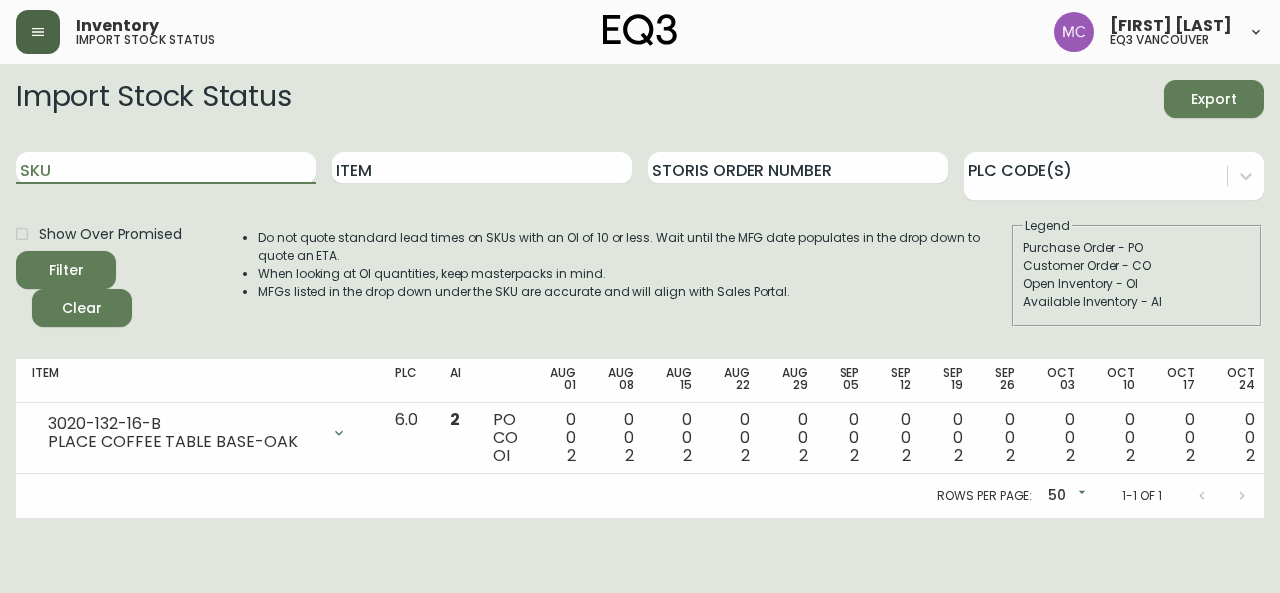 paste on "3020-133-0-A" 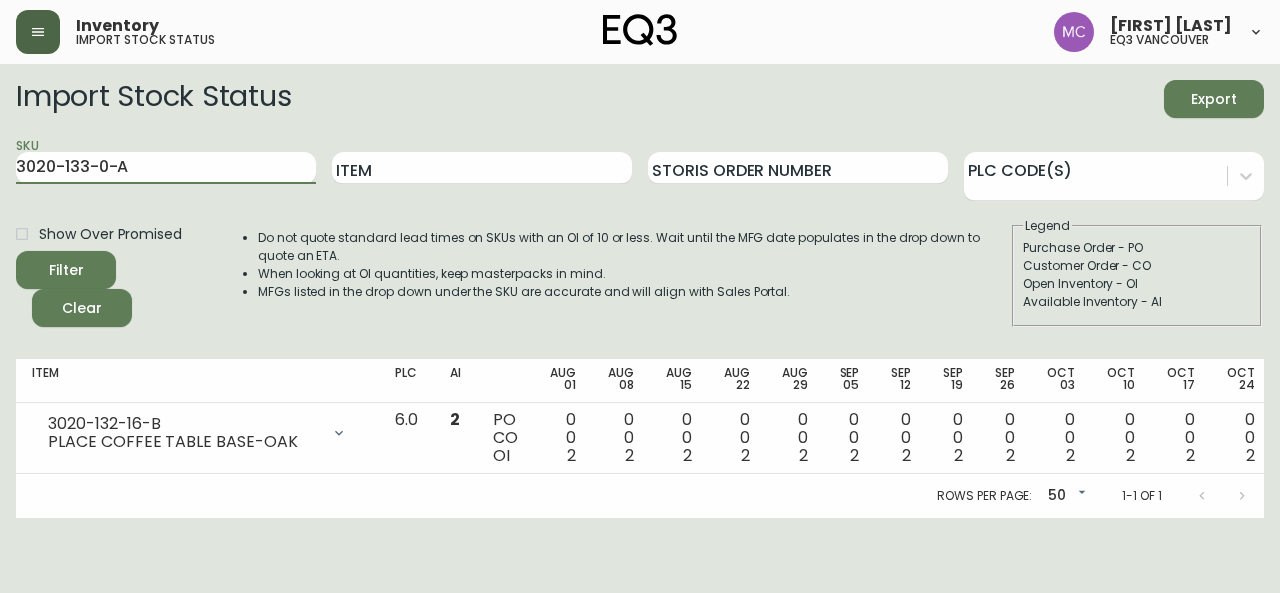 type on "3020-133-0-A" 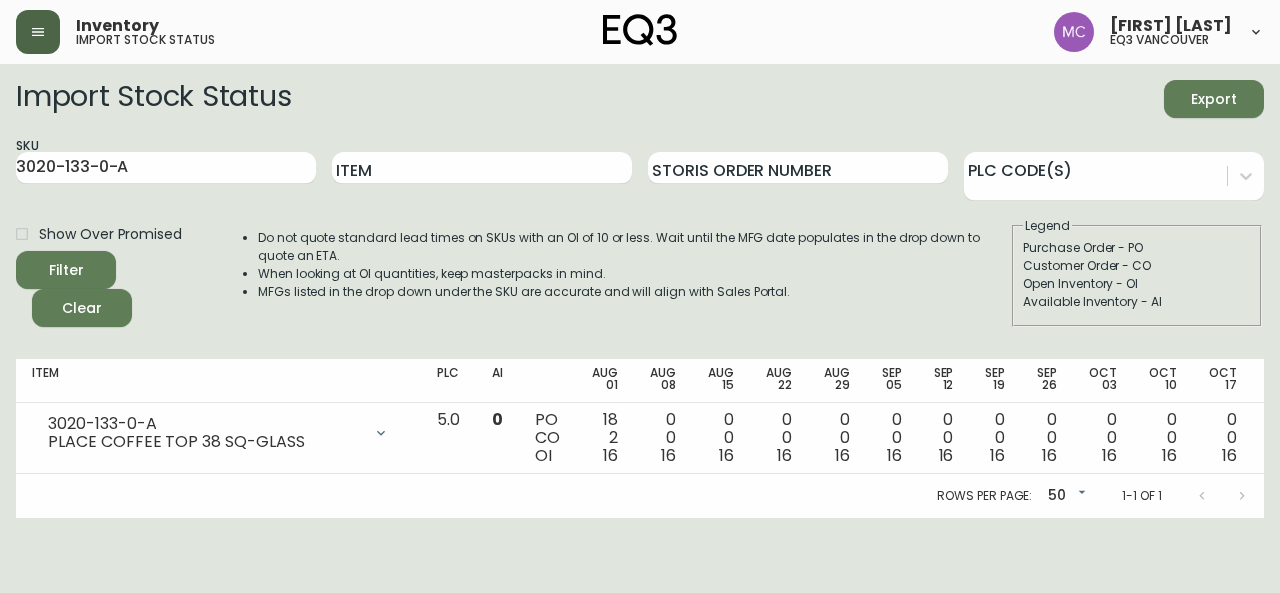 click on "Legend Purchase Order - PO Customer Order - CO Open Inventory - OI Available Inventory - AI" at bounding box center (1137, 272) 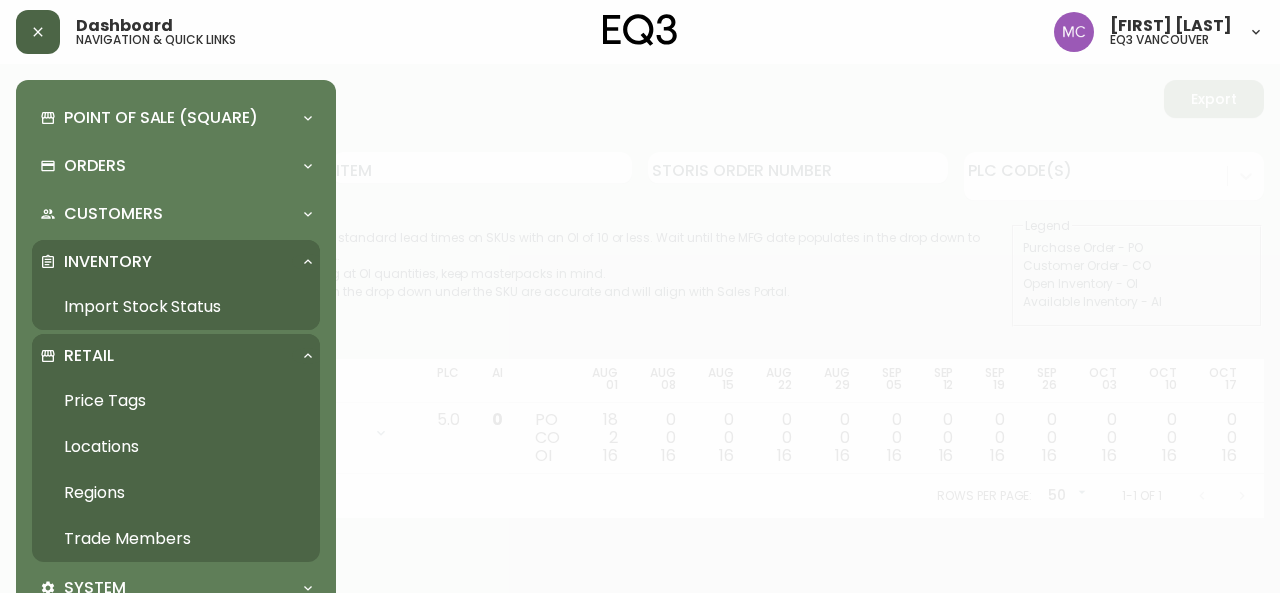 click on "Trade Members" at bounding box center (176, 539) 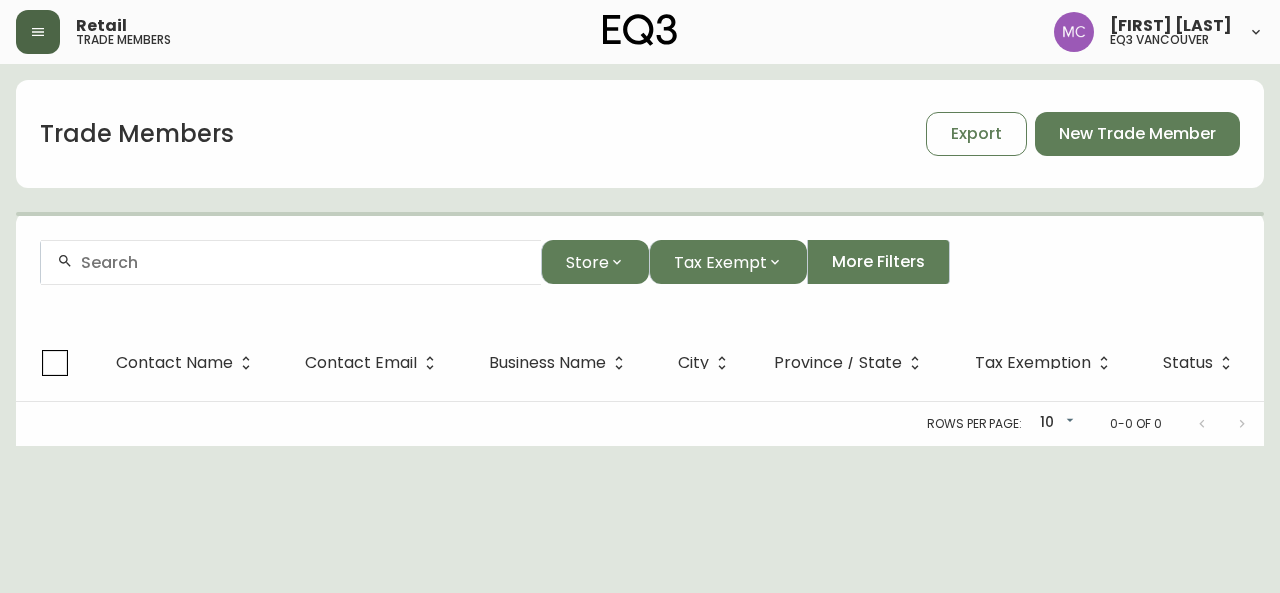 click at bounding box center (291, 262) 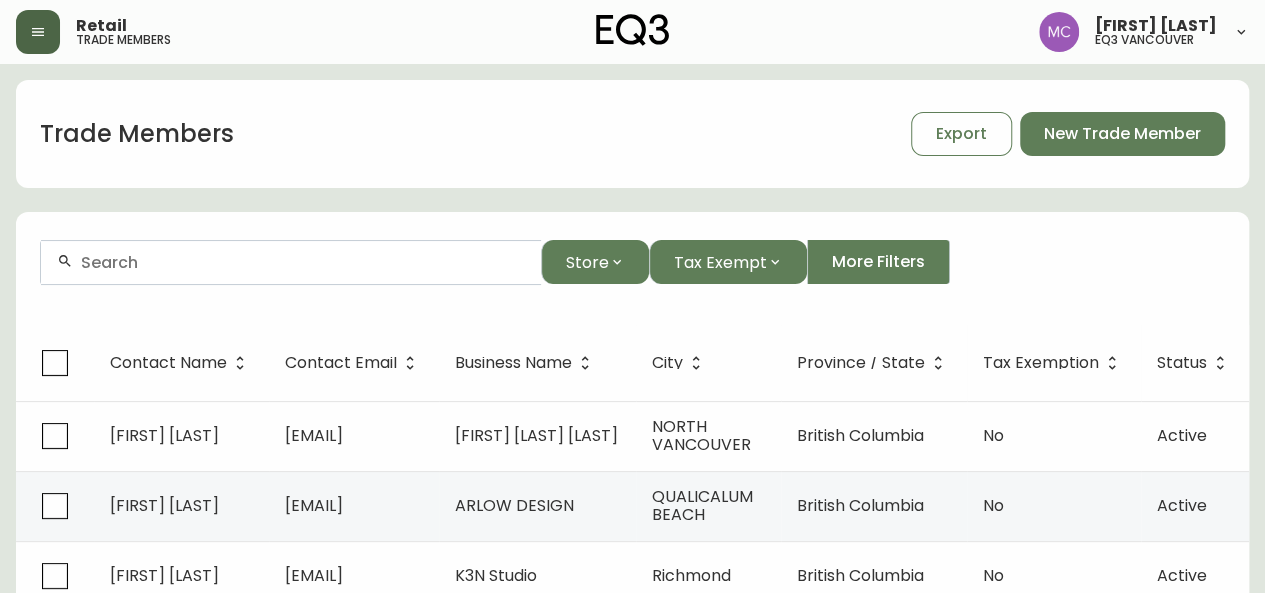 paste on "CIVITAS STUDIO" 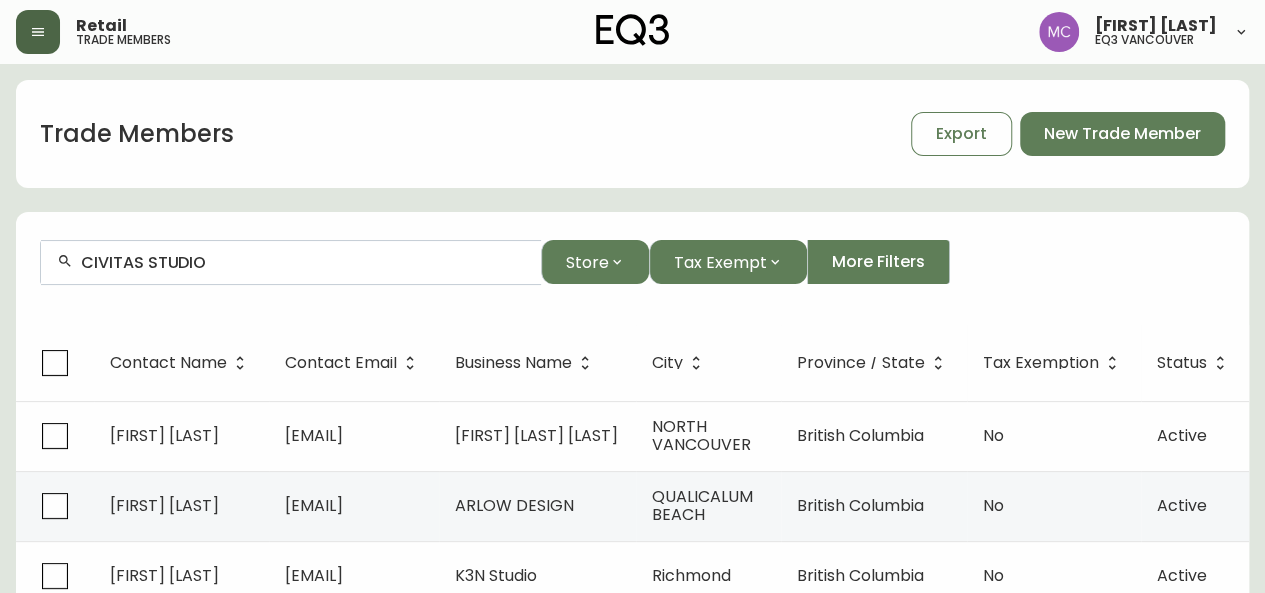 type on "CIVITAS STUDIO" 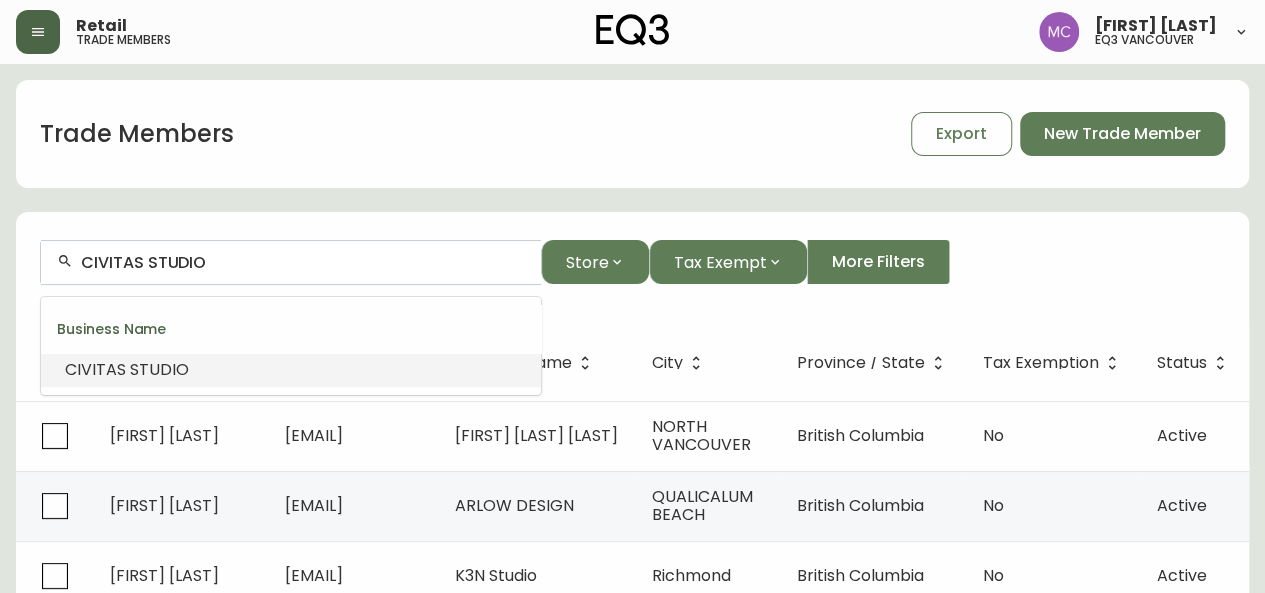 click on "STUDIO" at bounding box center (159, 369) 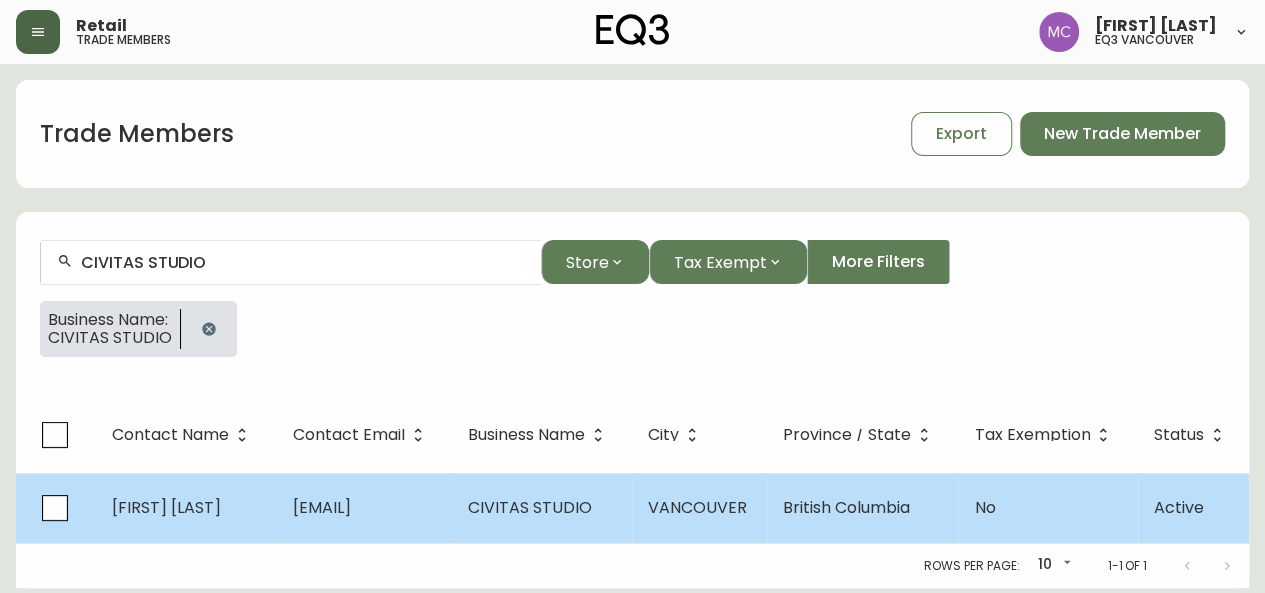 click on "[EMAIL]" at bounding box center [364, 508] 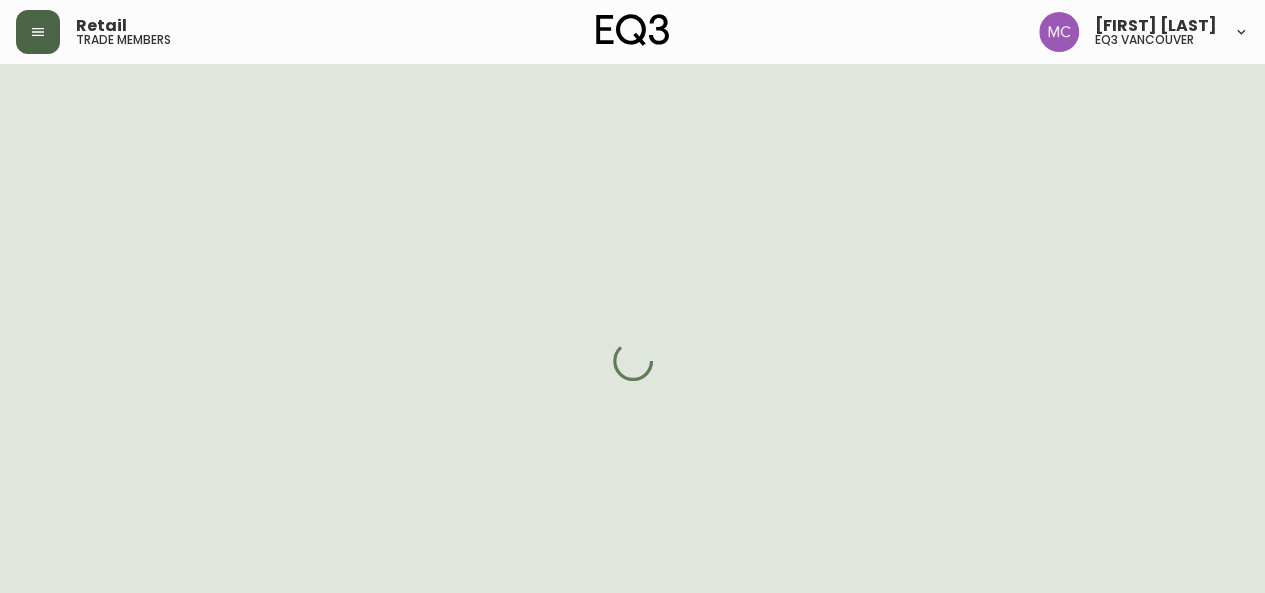 select on "[STATE]" 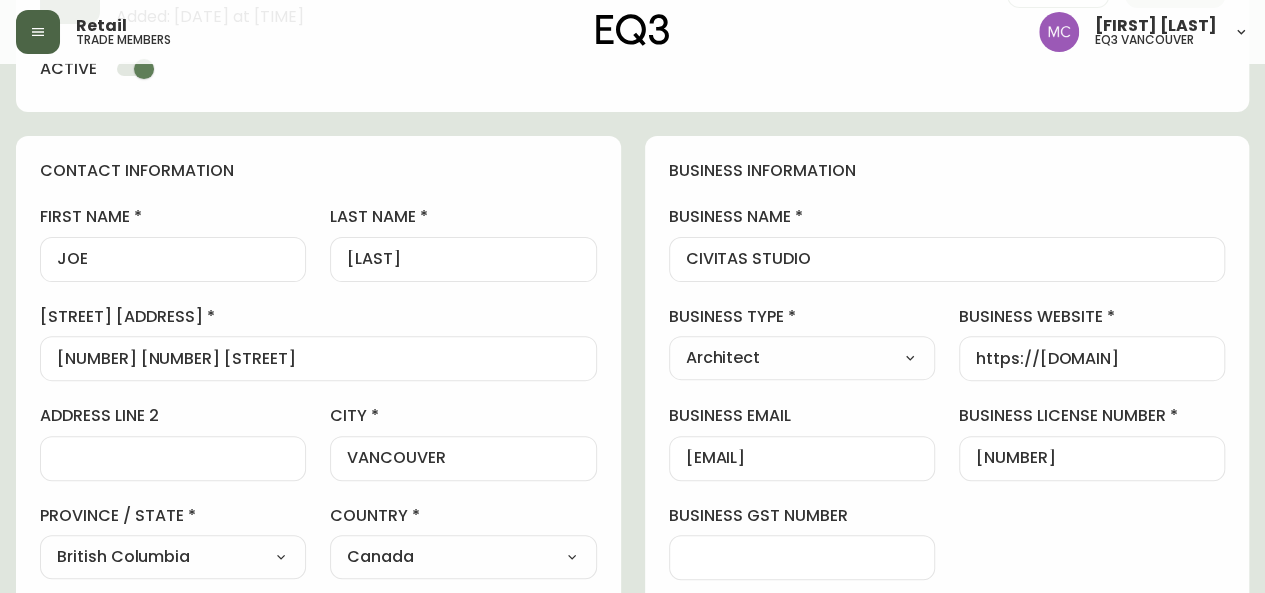 scroll, scrollTop: 148, scrollLeft: 0, axis: vertical 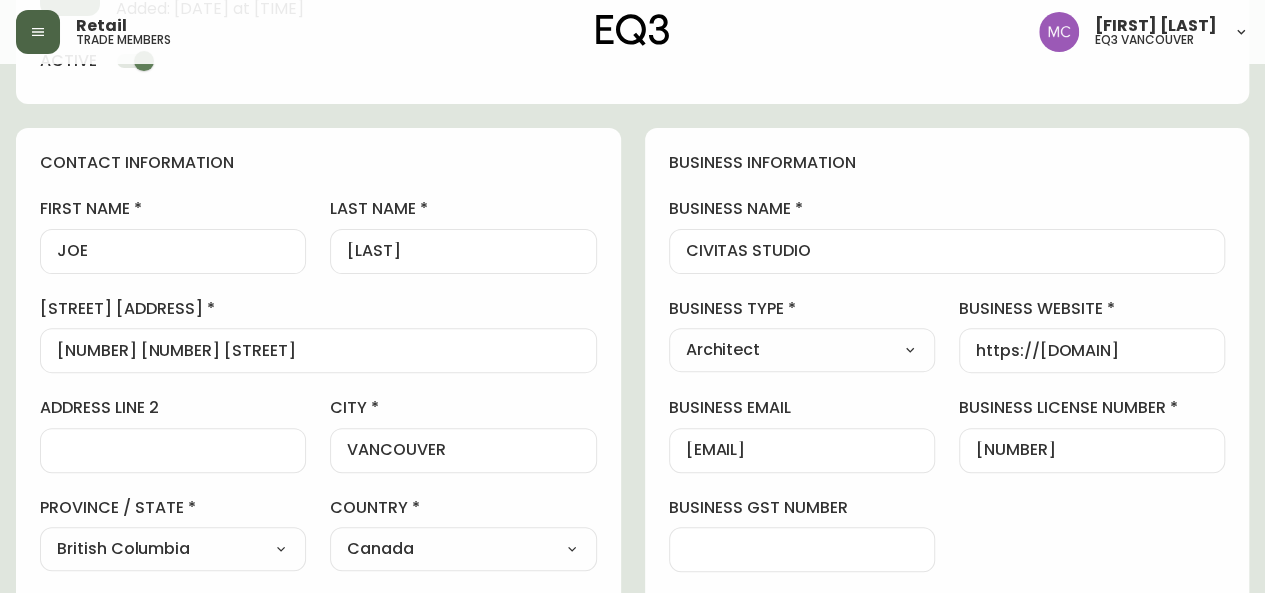 click on "Added: [DATE] at [TIME] Delete Save active contact information first name [FIRST] last name [LAST] street address [NUMBER] [NUMBER] [STREET] address line 2 city [CITY] province / state [STATE] Select [STATE] [STATE] [STATE] [STATE] [STATE] [STATE] [STATE] [STATE] [STATE] [STATE] [STATE] country Canada Select Canada United States postal / zip code [POSTAL CODE] phone number [PHONE] email [EMAIL] locale [ALPHANUMERIC]_[ALPHANUMERIC] Select [ALPHANUMERIC]_[ALPHANUMERIC] [ALPHANUMERIC]_[ALPHANUMERIC] [ALPHANUMERIC]_[ALPHANUMERIC] additional information do you require a designer kit? Yes! I wish to purchase the EQ3 Designer Kit for $49. This kit contains 3” swatches of EQ3’s complete range of fabric and leather options, as well as wood samples and the latest catalogue. Thank you, I have already received a kit. No, I do not wish to purchase a Designer Kit. how did you hear about the eq3 trade program? Outreach from a Trade Rep Select Social Media Advertisement Trade Show Other [FIRST] No" at bounding box center [632, 686] 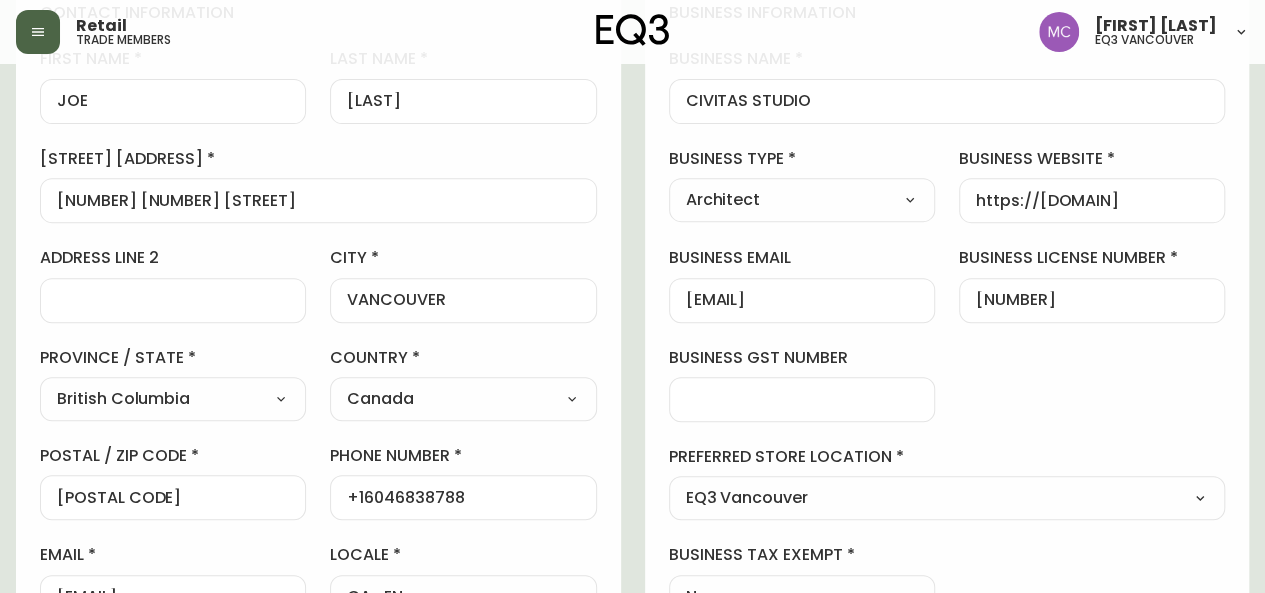 scroll, scrollTop: 462, scrollLeft: 0, axis: vertical 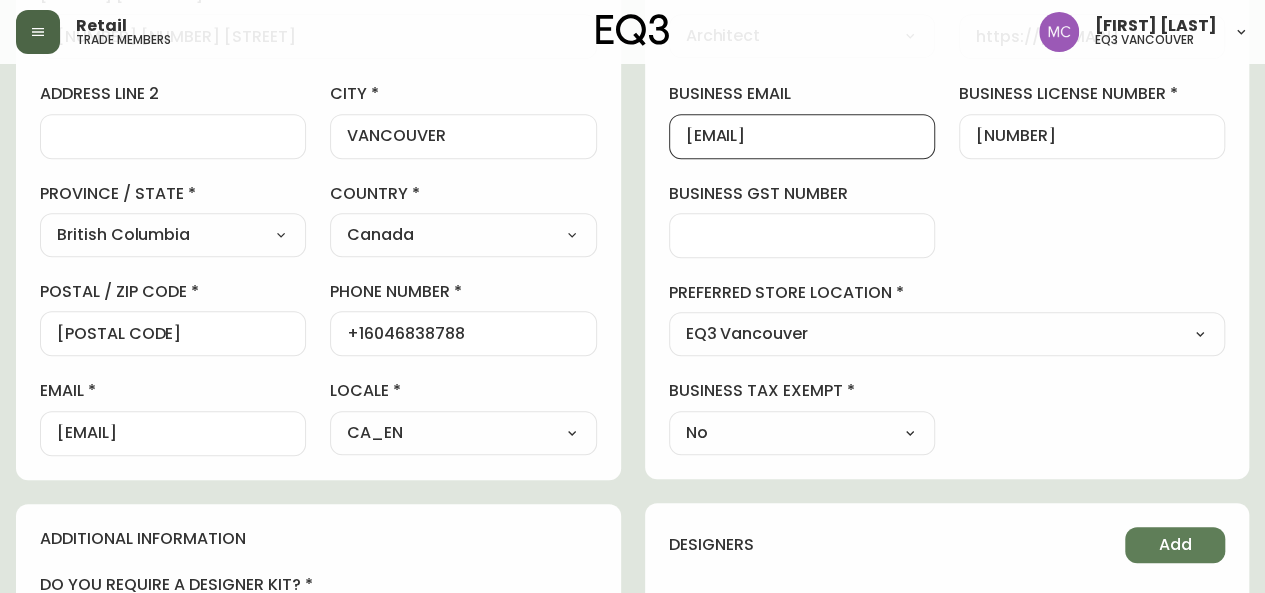 drag, startPoint x: 880, startPoint y: 137, endPoint x: 684, endPoint y: 137, distance: 196 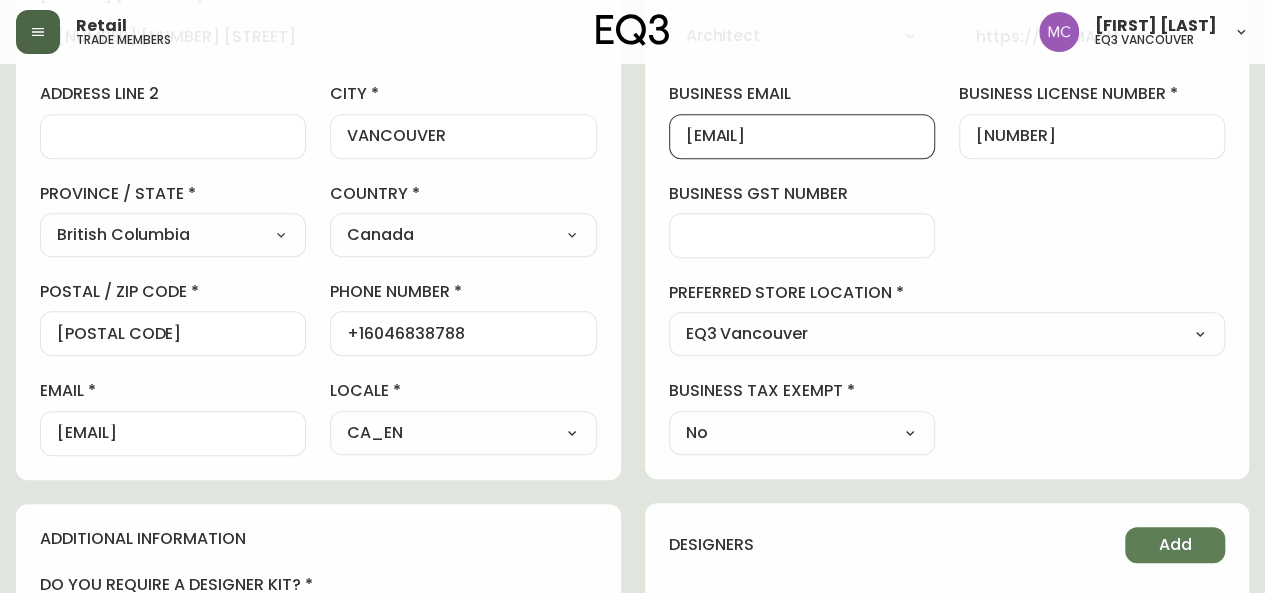click on "[EMAIL]" at bounding box center (802, 136) 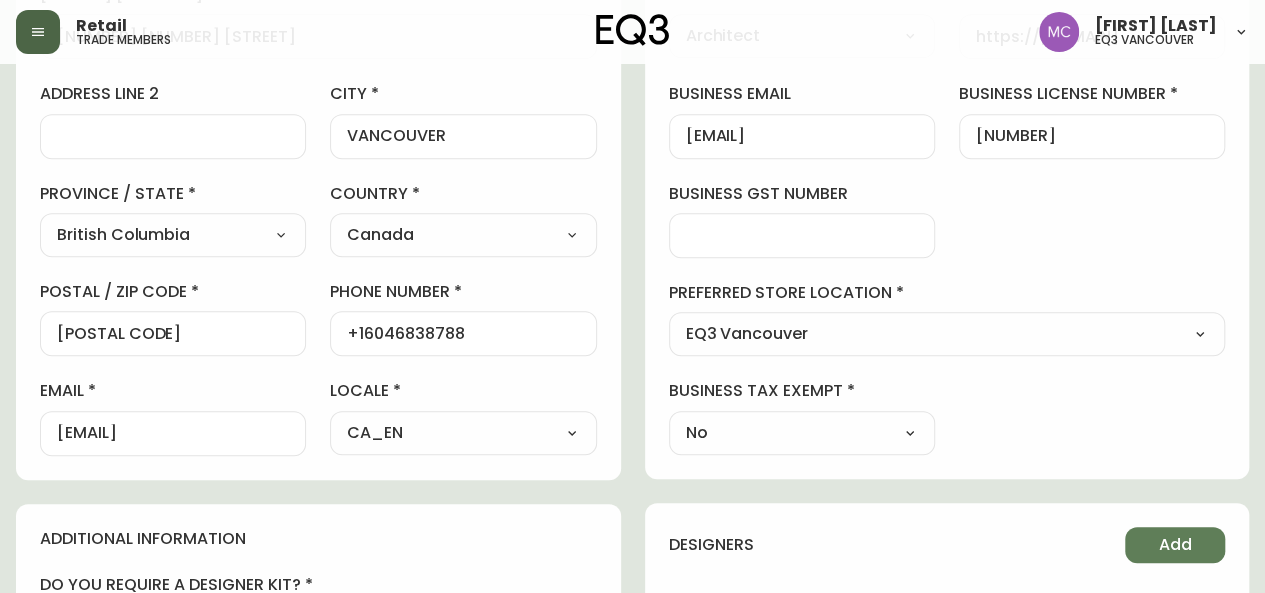 scroll, scrollTop: 0, scrollLeft: 0, axis: both 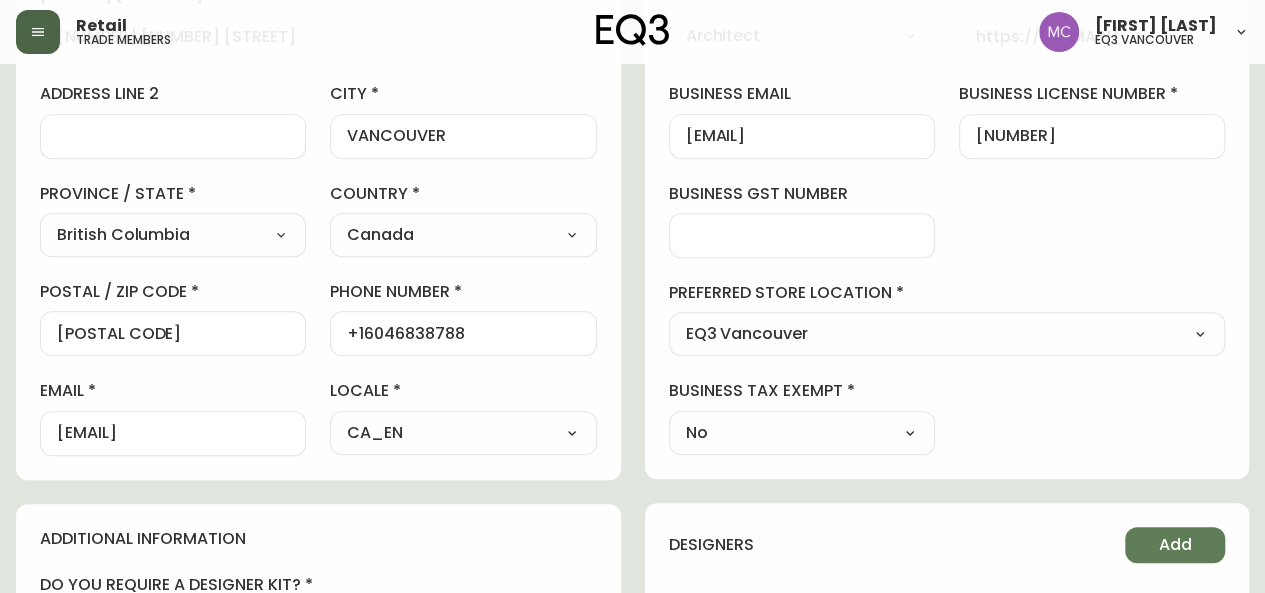 click on "Added: [DATE] at [TIME] Delete Save active contact information first name [FIRST] last name [LAST] street address [NUMBER] [NUMBER] [STREET] address line 2 city [CITY] province / state [STATE] Select [STATE] [STATE] [STATE] [STATE] [STATE] [STATE] [STATE] [STATE] [STATE] [STATE] [STATE] country Canada Select Canada United States postal / zip code [POSTAL CODE] phone number [PHONE] email [EMAIL] locale [ALPHANUMERIC]_[ALPHANUMERIC] Select [ALPHANUMERIC]_[ALPHANUMERIC] [ALPHANUMERIC]_[ALPHANUMERIC] [ALPHANUMERIC]_[ALPHANUMERIC] additional information do you require a designer kit? Yes! I wish to purchase the EQ3 Designer Kit for $49. This kit contains 3” swatches of EQ3’s complete range of fabric and leather options, as well as wood samples and the latest catalogue. Thank you, I have already received a kit. No, I do not wish to purchase a Designer Kit. how did you hear about the eq3 trade program? Outreach from a Trade Rep Select Social Media Advertisement Trade Show Other [FIRST] No" at bounding box center (632, 372) 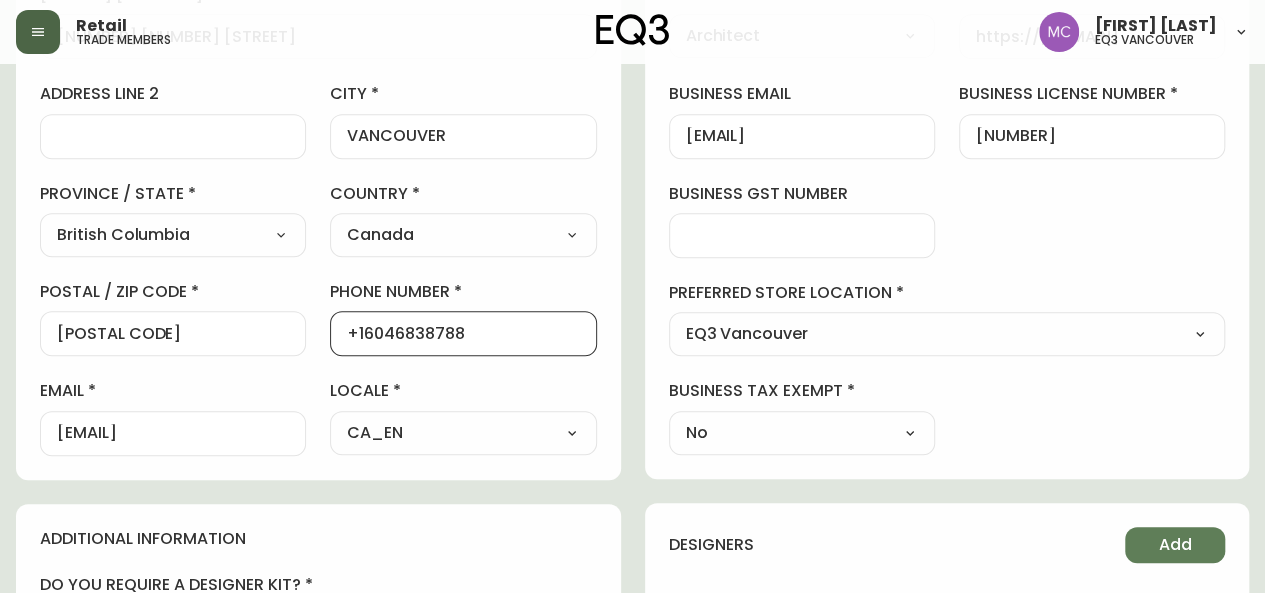 drag, startPoint x: 477, startPoint y: 331, endPoint x: 362, endPoint y: 330, distance: 115.00435 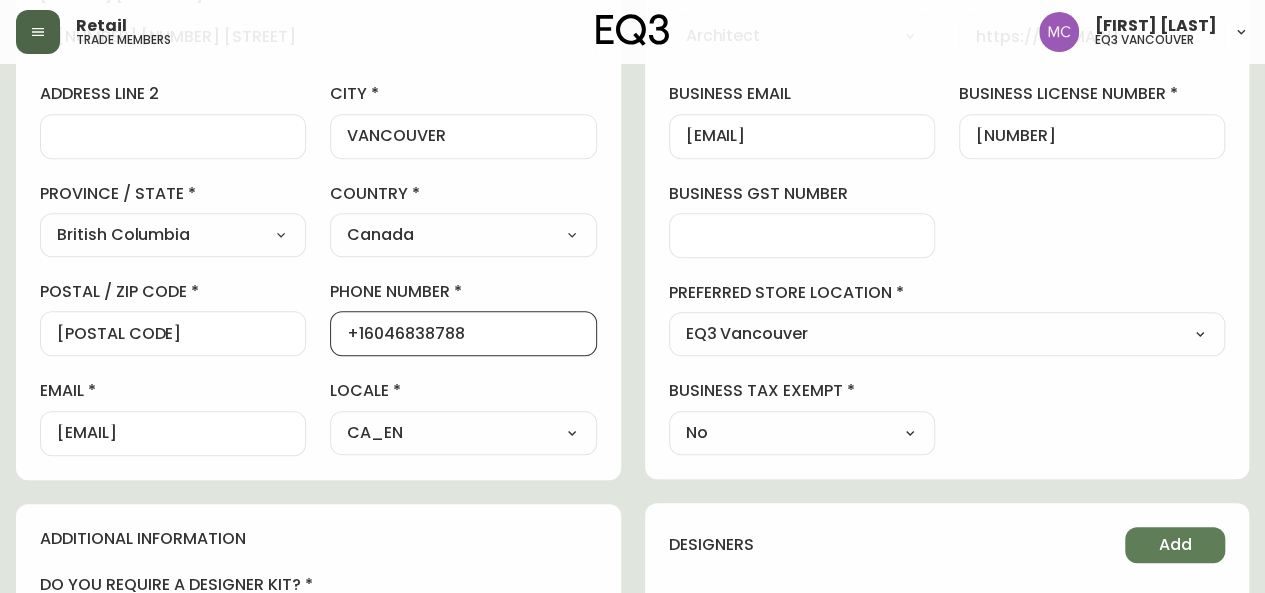 click on "+16046838788" at bounding box center [463, 333] 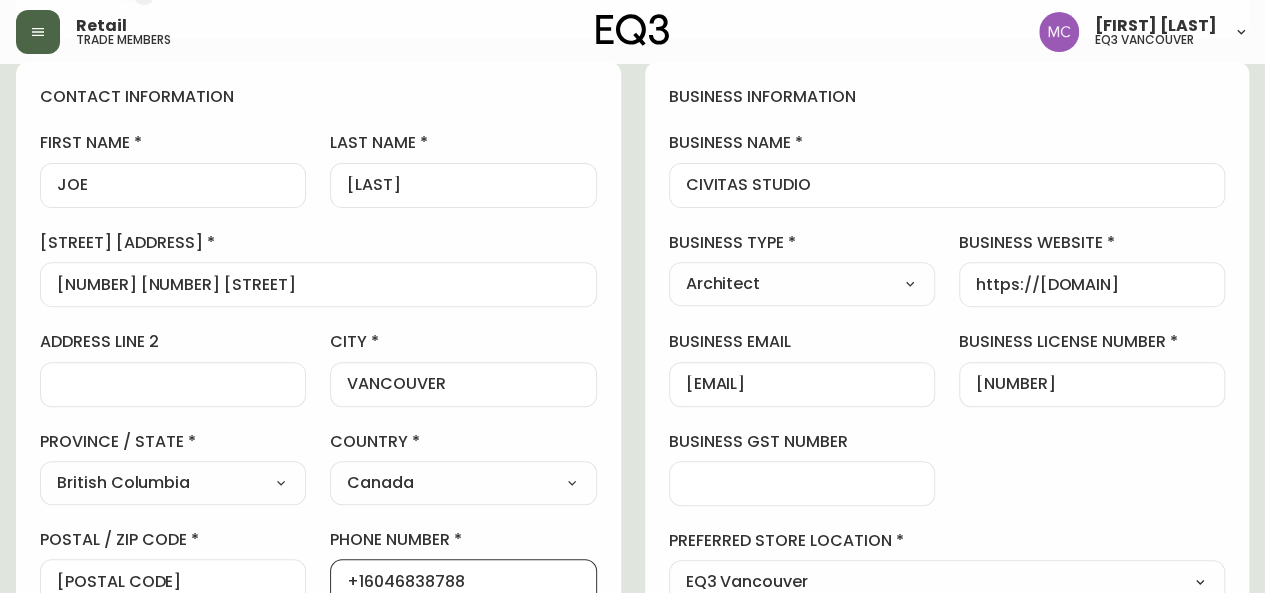 scroll, scrollTop: 85, scrollLeft: 0, axis: vertical 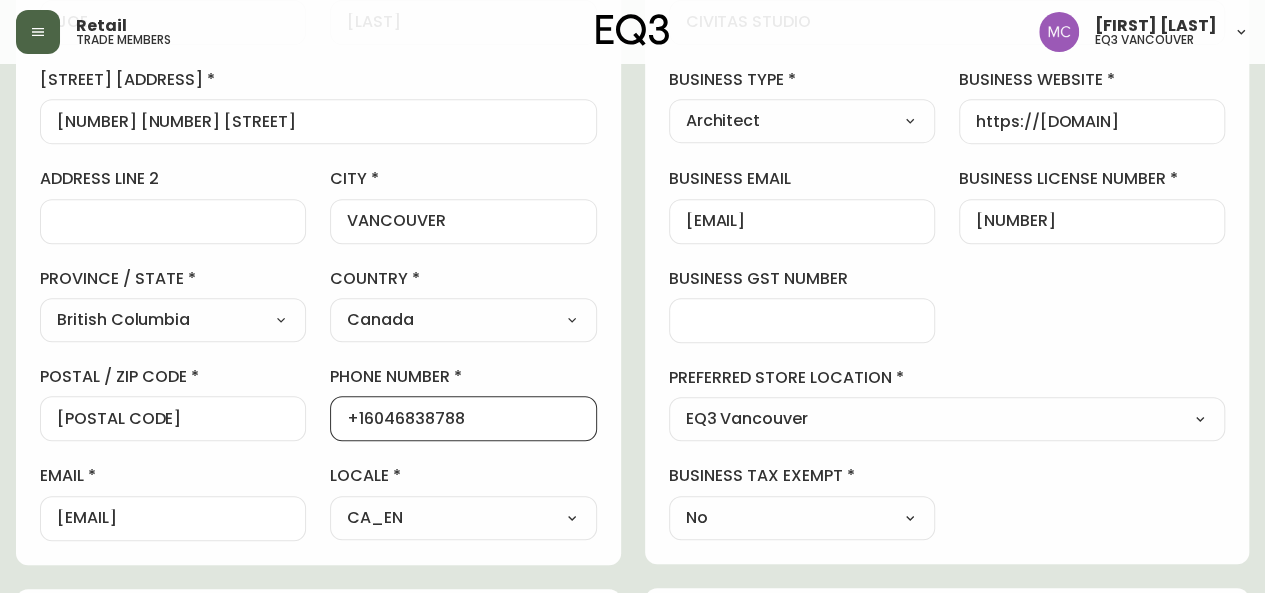 drag, startPoint x: 470, startPoint y: 419, endPoint x: 364, endPoint y: 417, distance: 106.01887 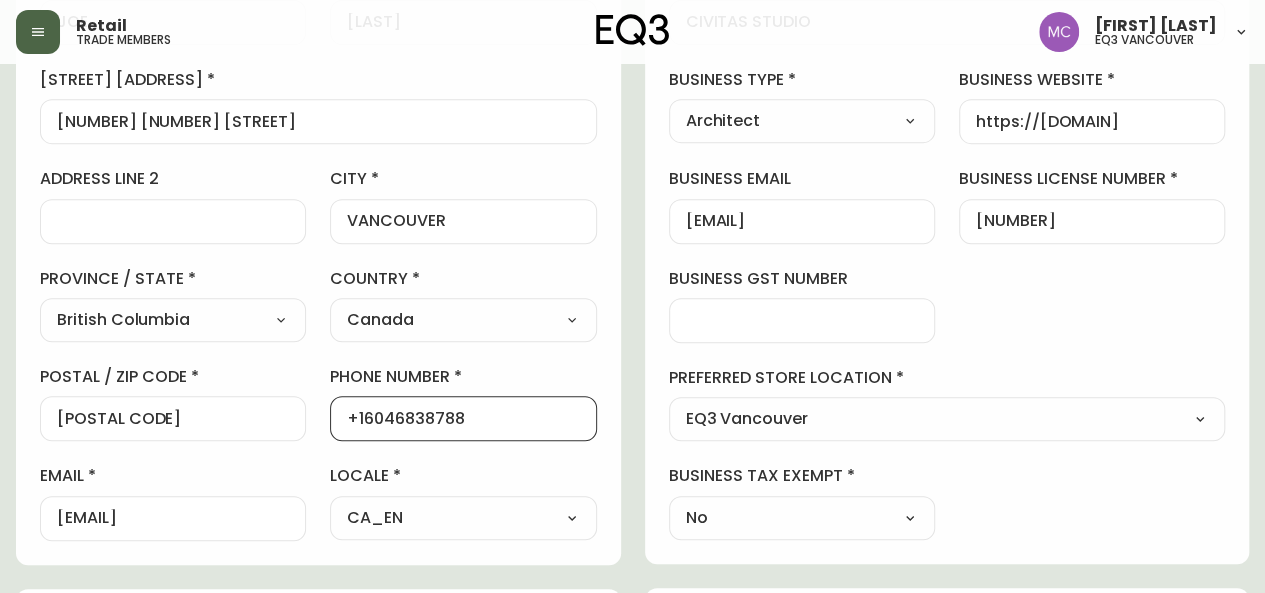 click on "+16046838788" at bounding box center (463, 418) 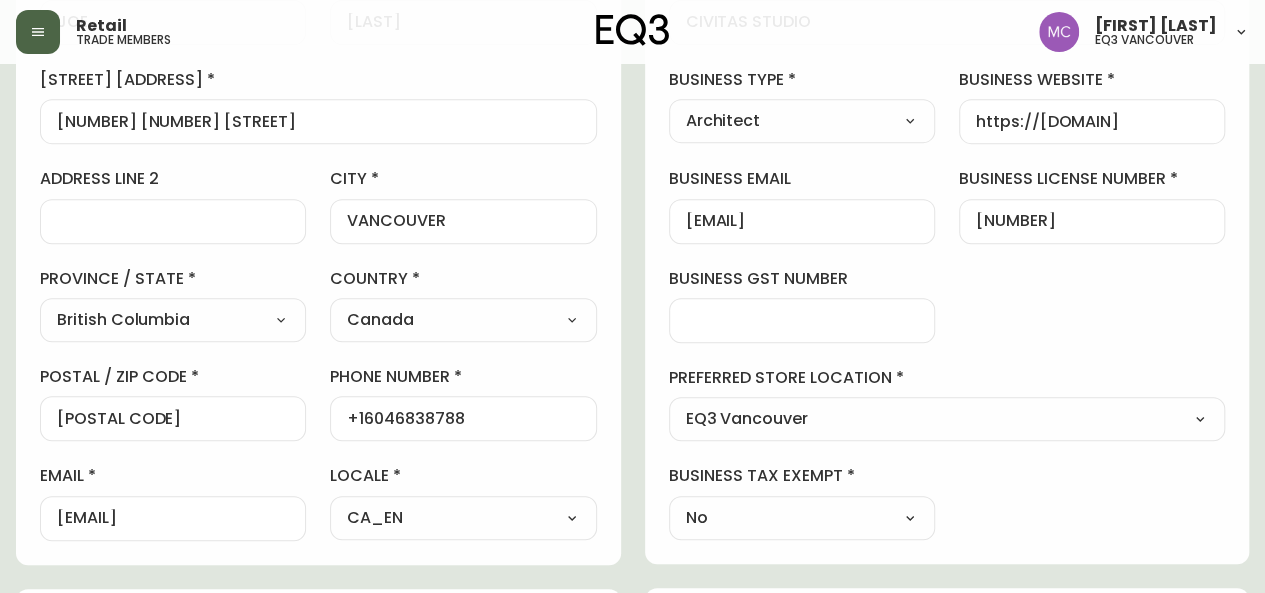 click on "Added: [DATE] at [TIME] Delete Save active contact information first name [FIRST] last name [LAST] street address [NUMBER] [NUMBER] [STREET] address line 2 city [CITY] province / state [STATE] Select [STATE] [STATE] [STATE] [STATE] [STATE] [STATE] [STATE] [STATE] [STATE] [STATE] [STATE] country Canada Select Canada United States postal / zip code [POSTAL CODE] phone number [PHONE] email [EMAIL] locale [ALPHANUMERIC]_[ALPHANUMERIC] Select [ALPHANUMERIC]_[ALPHANUMERIC] [ALPHANUMERIC]_[ALPHANUMERIC] [ALPHANUMERIC]_[ALPHANUMERIC] additional information do you require a designer kit? Yes! I wish to purchase the EQ3 Designer Kit for $49. This kit contains 3” swatches of EQ3’s complete range of fabric and leather options, as well as wood samples and the latest catalogue. Thank you, I have already received a kit. No, I do not wish to purchase a Designer Kit. how did you hear about the eq3 trade program? Outreach from a Trade Rep Select Social Media Advertisement Trade Show Other [FIRST] No" at bounding box center [632, 457] 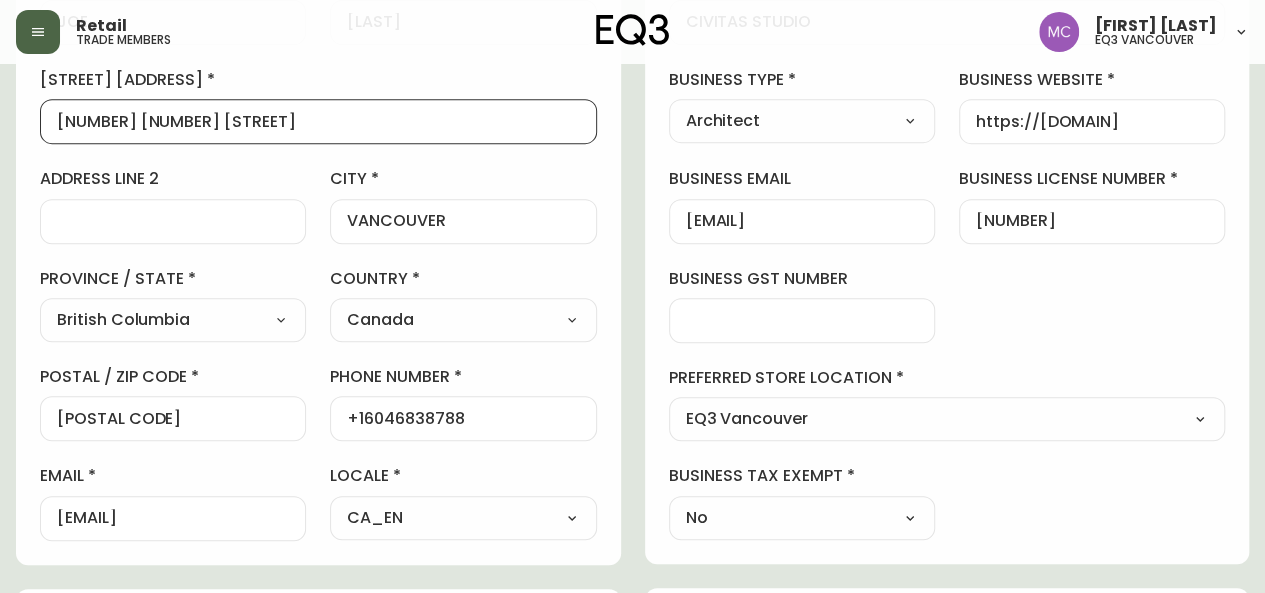 scroll, scrollTop: 0, scrollLeft: 0, axis: both 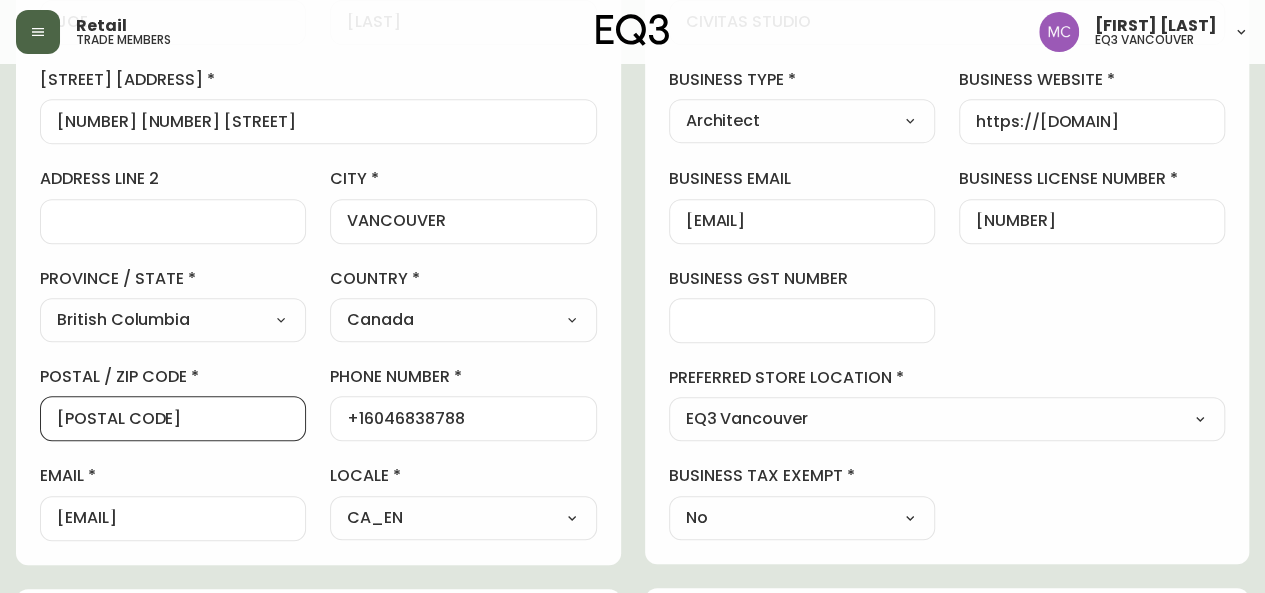 drag, startPoint x: 148, startPoint y: 411, endPoint x: 0, endPoint y: 400, distance: 148.40822 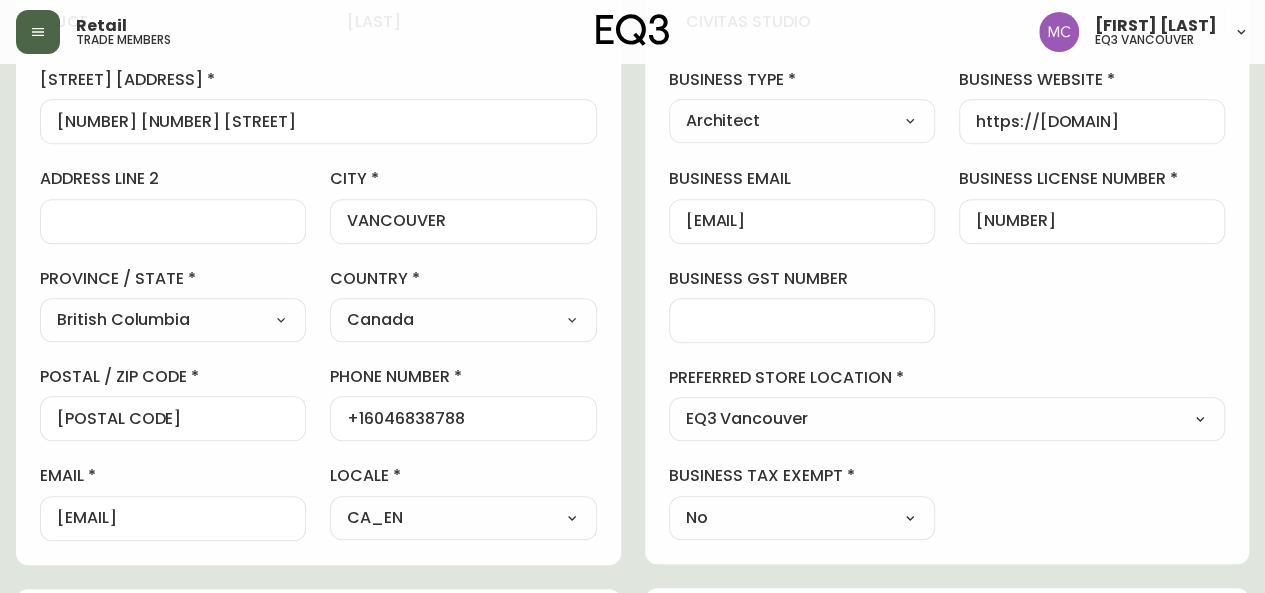 click on "Added: [DATE] at [TIME] Delete Save active contact information first name [FIRST] last name [LAST] street address [NUMBER] [NUMBER] [STREET] address line 2 city [CITY] province / state [STATE] Select [STATE] [STATE] [STATE] [STATE] [STATE] [STATE] [STATE] [STATE] [STATE] [STATE] [STATE] country Canada Select Canada United States postal / zip code [POSTAL CODE] phone number [PHONE] email [EMAIL] locale [ALPHANUMERIC]_[ALPHANUMERIC] Select [ALPHANUMERIC]_[ALPHANUMERIC] [ALPHANUMERIC]_[ALPHANUMERIC] [ALPHANUMERIC]_[ALPHANUMERIC] additional information do you require a designer kit? Yes! I wish to purchase the EQ3 Designer Kit for $49. This kit contains 3” swatches of EQ3’s complete range of fabric and leather options, as well as wood samples and the latest catalogue. Thank you, I have already received a kit. No, I do not wish to purchase a Designer Kit. how did you hear about the eq3 trade program? Outreach from a Trade Rep Select Social Media Advertisement Trade Show Other [FIRST] No" at bounding box center (632, 457) 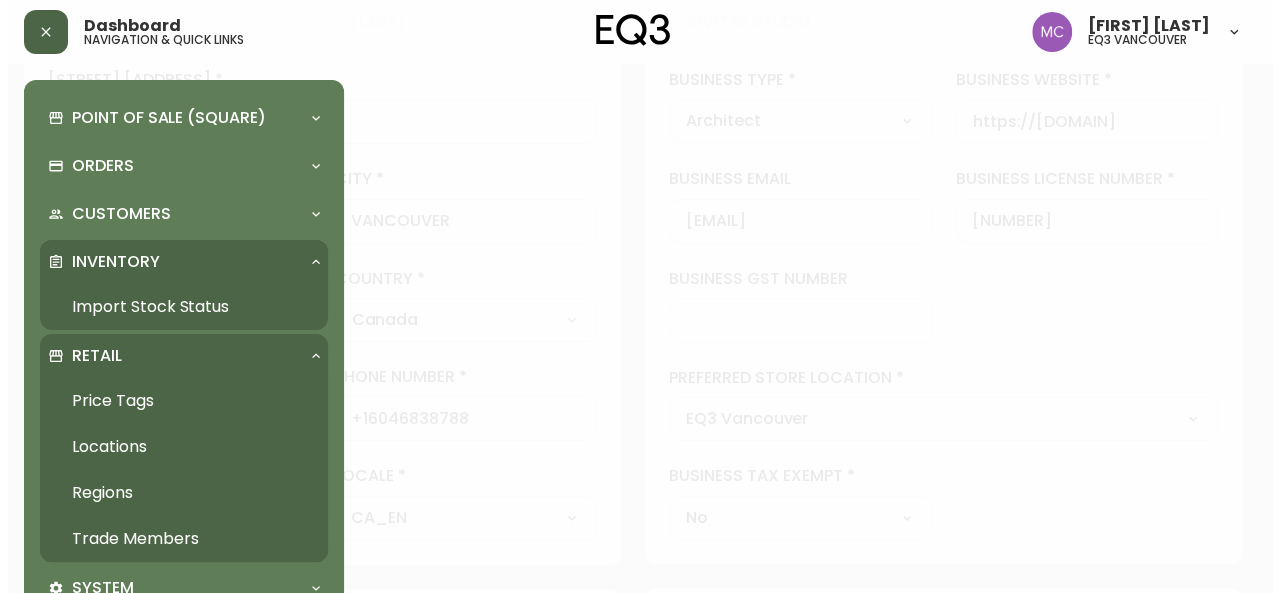scroll, scrollTop: 378, scrollLeft: 0, axis: vertical 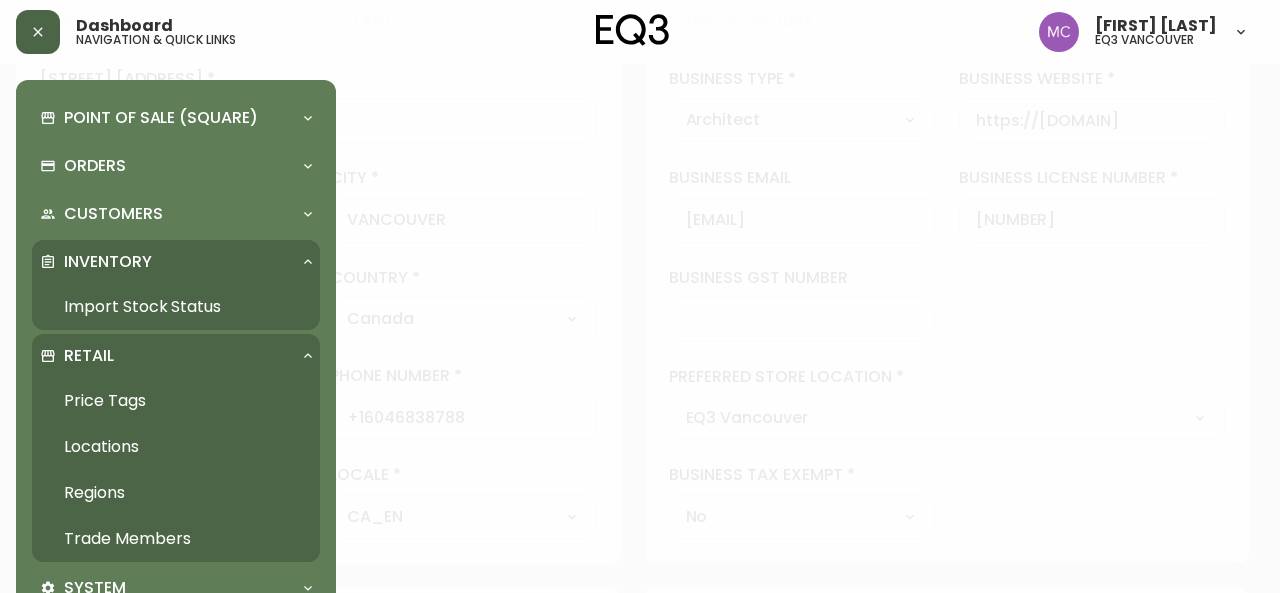 click on "Trade Members" at bounding box center [176, 539] 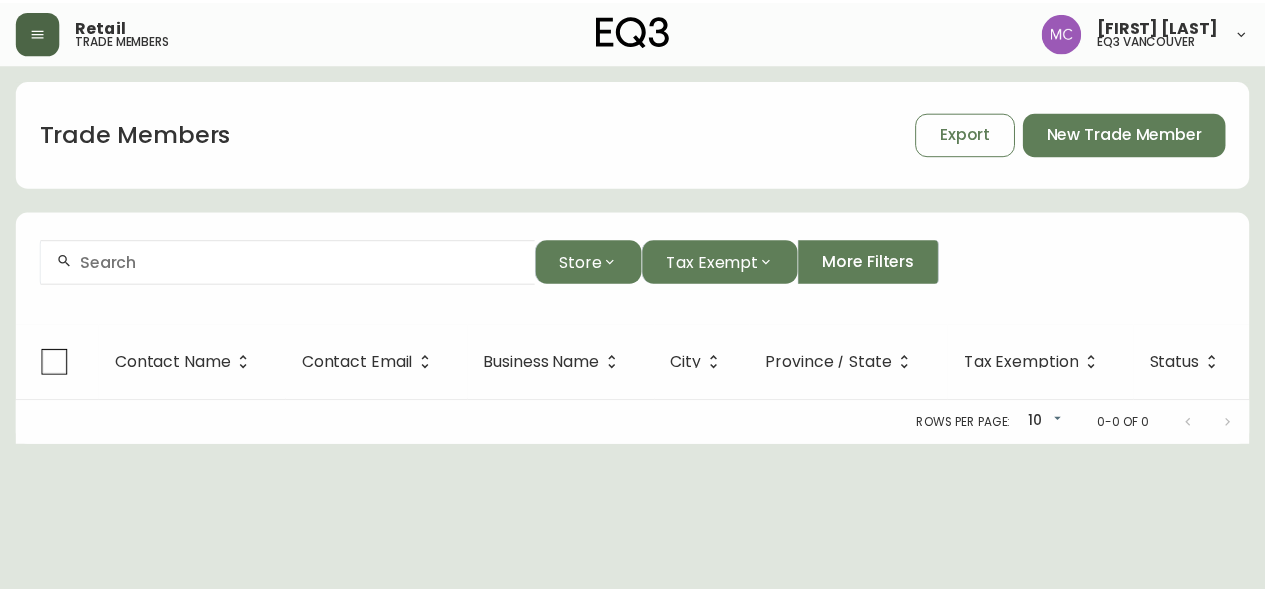 scroll, scrollTop: 0, scrollLeft: 0, axis: both 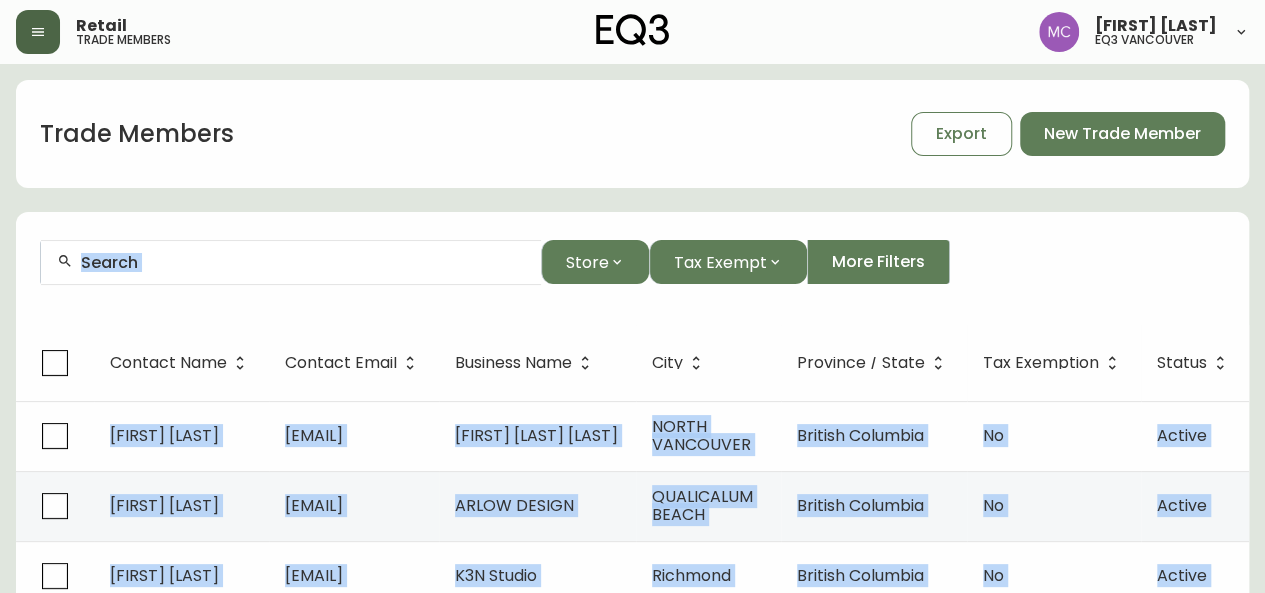 drag, startPoint x: 116, startPoint y: 539, endPoint x: 180, endPoint y: 278, distance: 268.7322 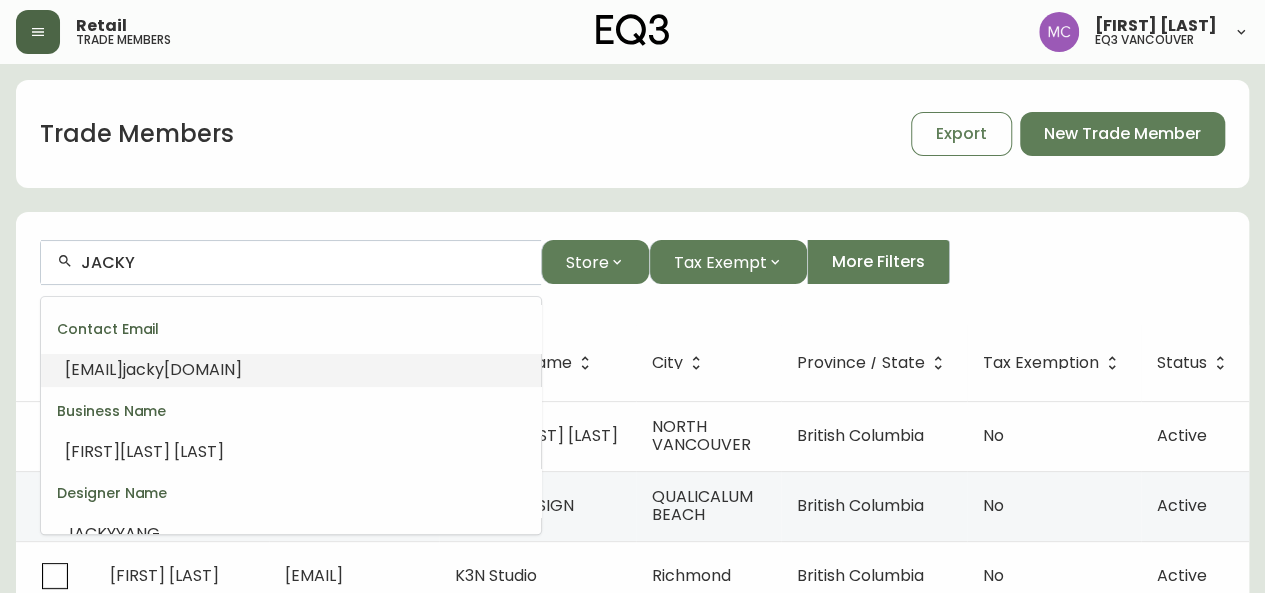 click on "[DOMAIN]" at bounding box center [203, 369] 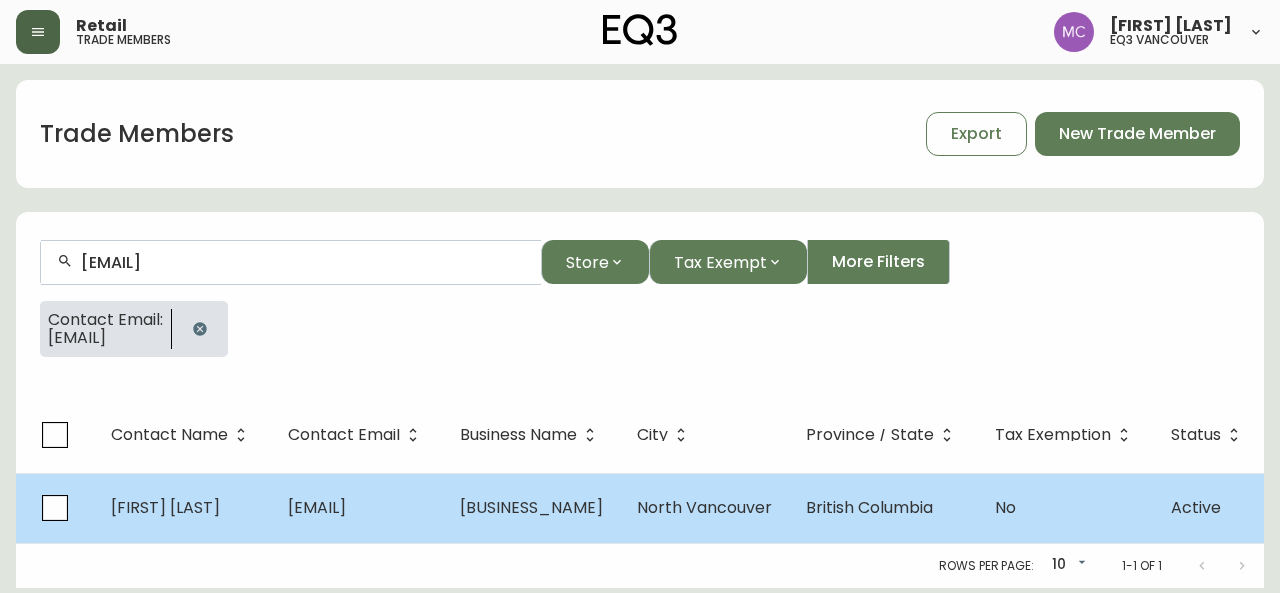 type on "[EMAIL]" 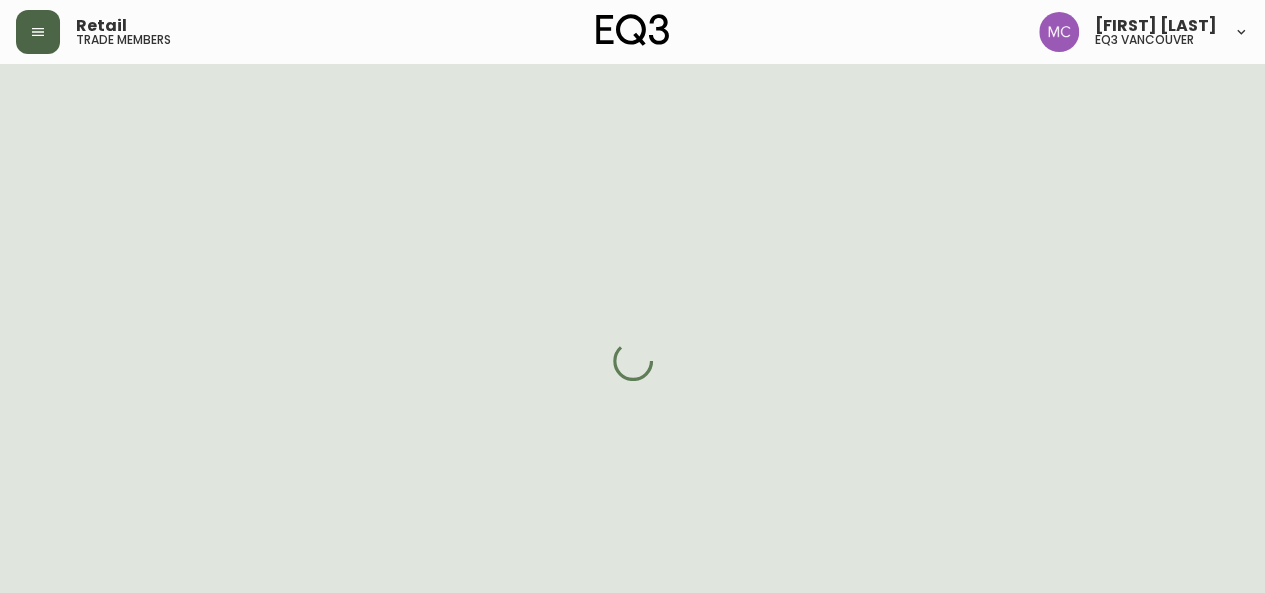 select on "[STATE]" 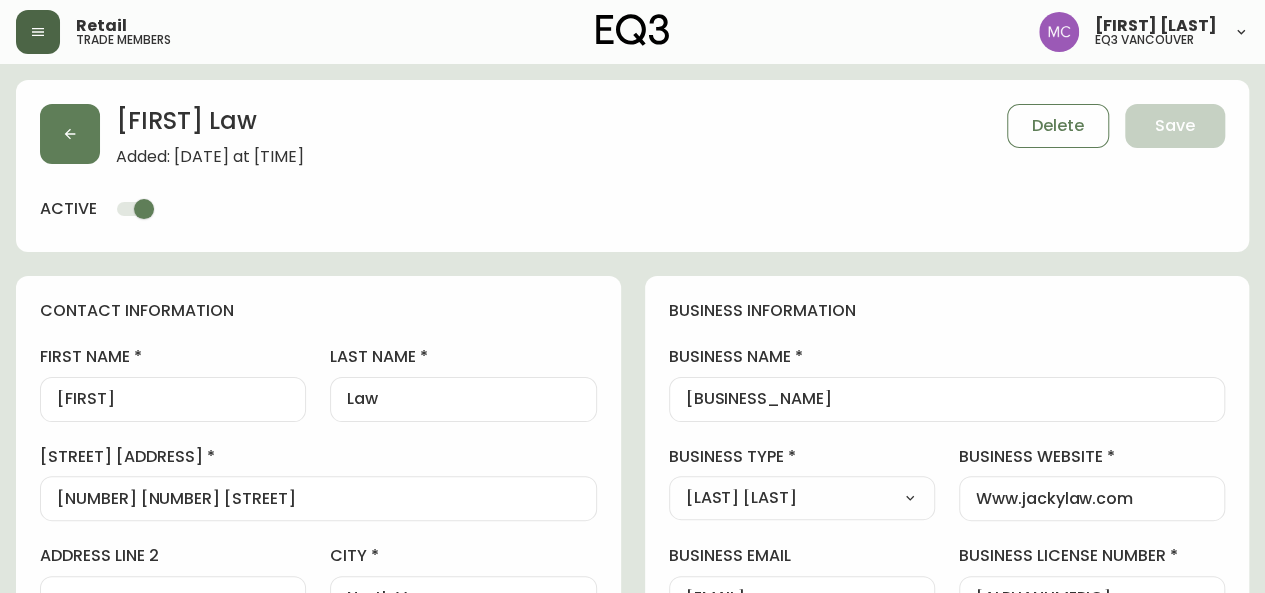 type on "EQ3 Vancouver" 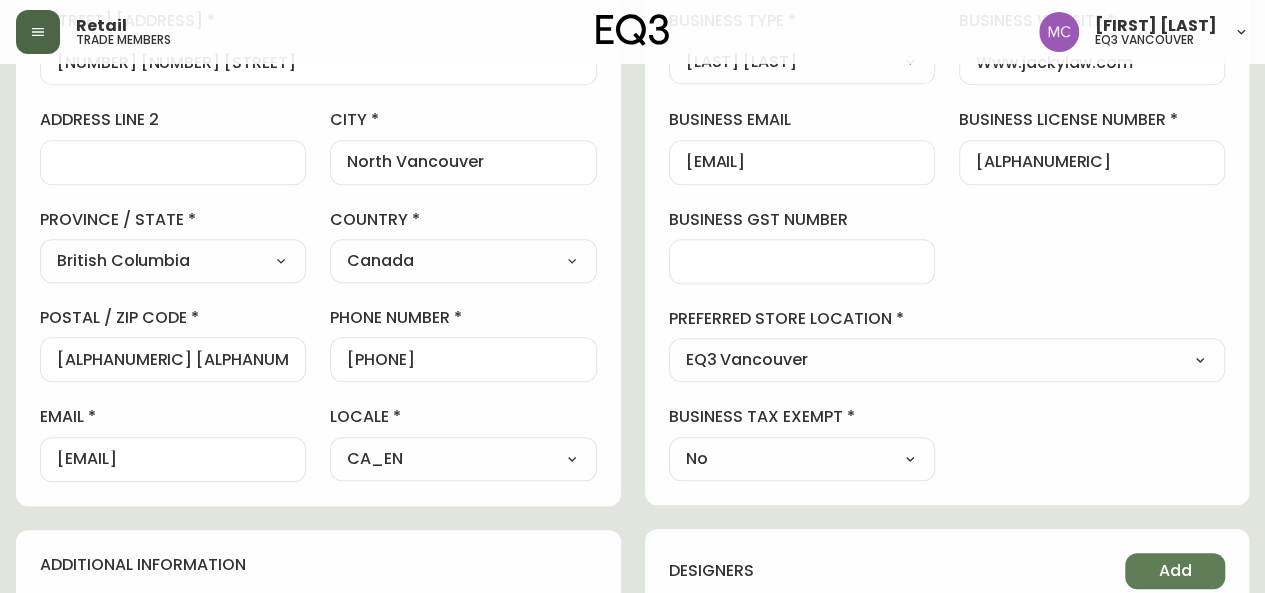 scroll, scrollTop: 438, scrollLeft: 0, axis: vertical 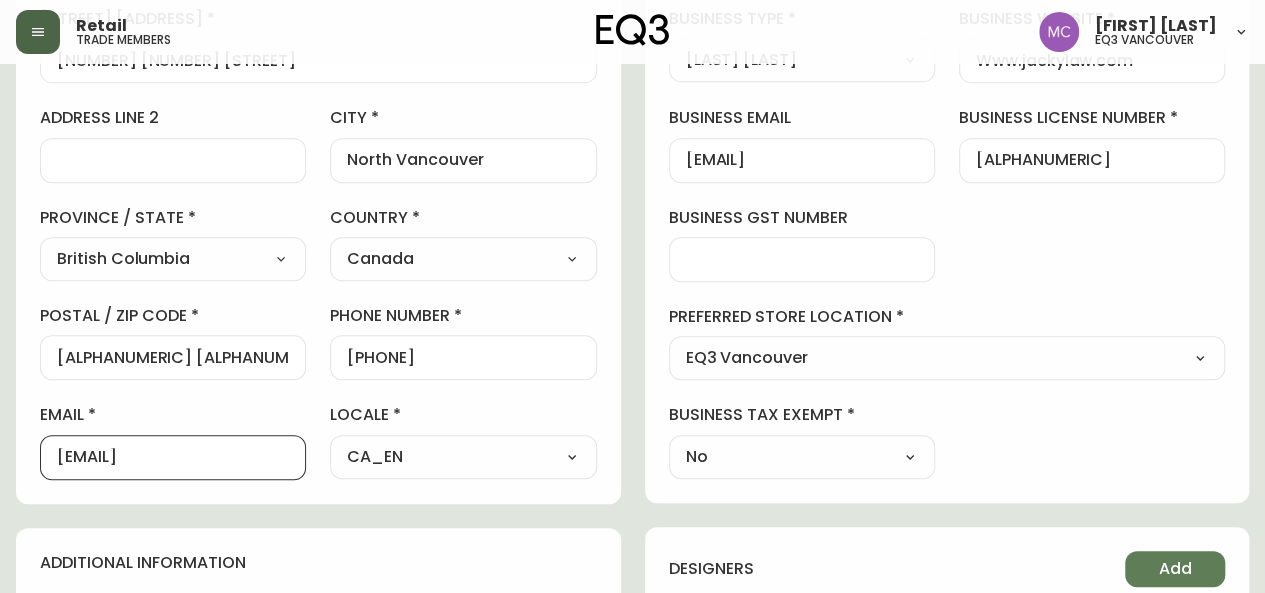 drag, startPoint x: 243, startPoint y: 455, endPoint x: 0, endPoint y: 435, distance: 243.82166 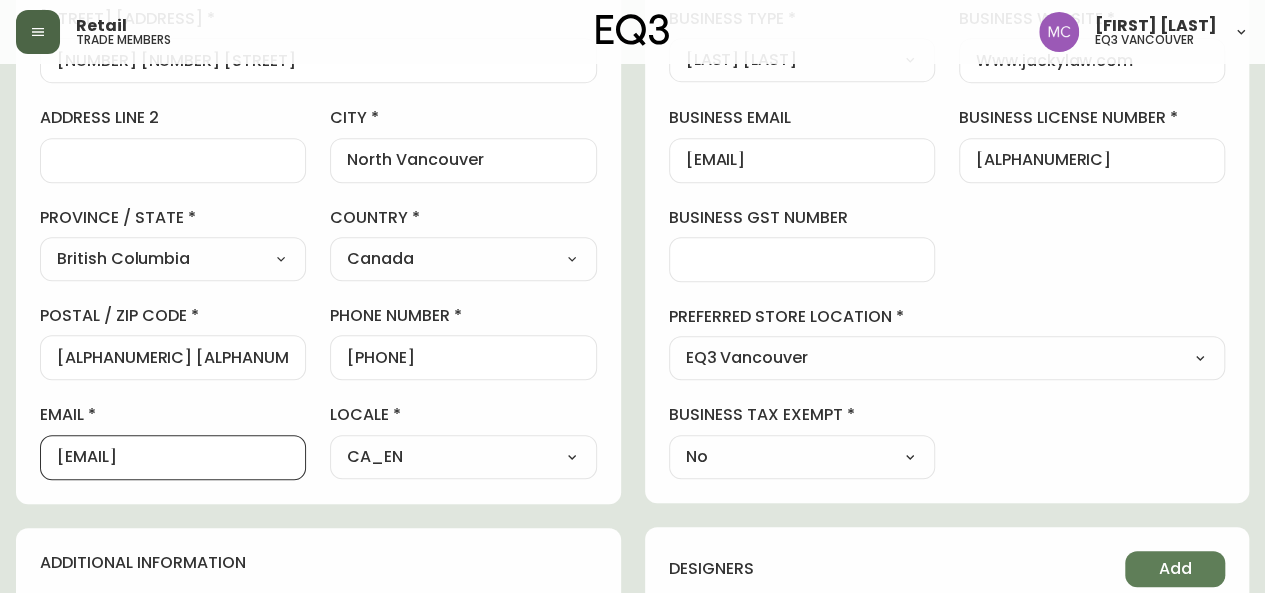click on "contact information first name [FIRST] last name [LAST] street address [NUMBER] [STREET] address line 2 city [CITY] province / state British Columbia Select Alberta British Columbia Manitoba New Brunswick Newfoundland and Labrador Nova Scotia Nunavut Northwest Territories Ontario Prince Edward Island Quebec Saskatchewan Yukon country Canada Select Canada United States postal / zip code [POSTAL_CODE] phone number [PHONE] email [EMAIL] locale CA_EN Select CA_EN CA_FR US_EN additional information do you require a designer kit? Yes! I wish to purchase the EQ3 Designer Kit for $49. This kit contains 3” swatches of EQ3’s complete range of fabric and leather options, as well as wood samples and the latest catalogue. Thank you, I have already received a kit. No, I do not wish to purchase a Designer Kit. how did you hear about the eq3 trade program? Other Select Social Media Advertisement Trade Show Outreach from a Trade Rep Other other No" at bounding box center (632, 446) 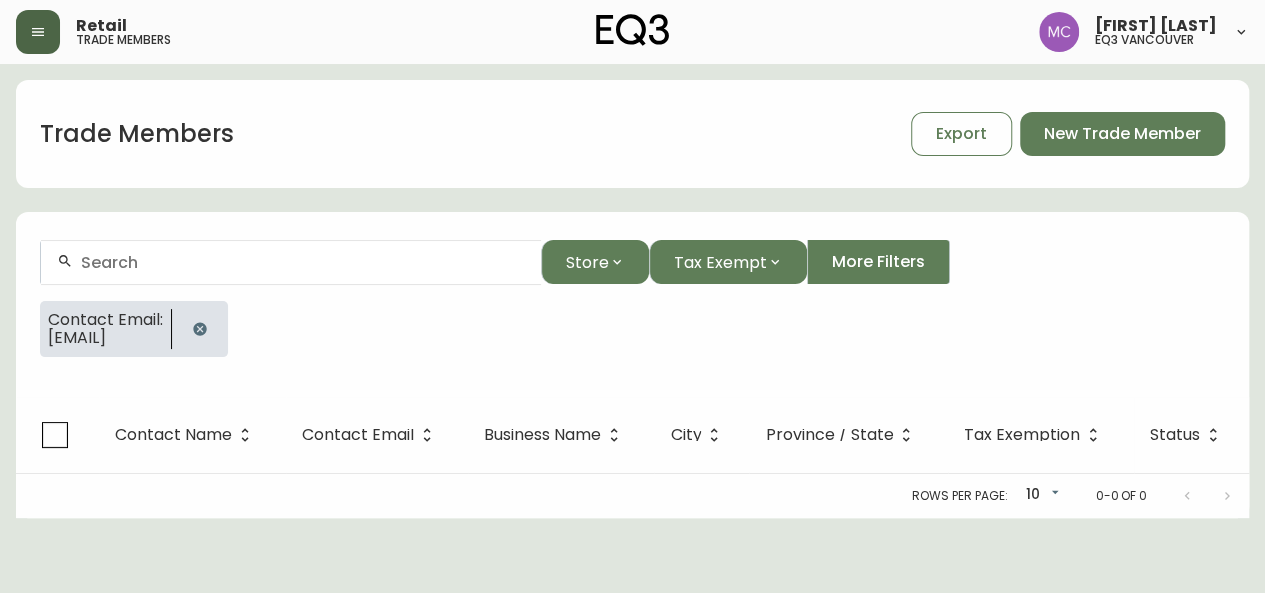 scroll, scrollTop: 0, scrollLeft: 0, axis: both 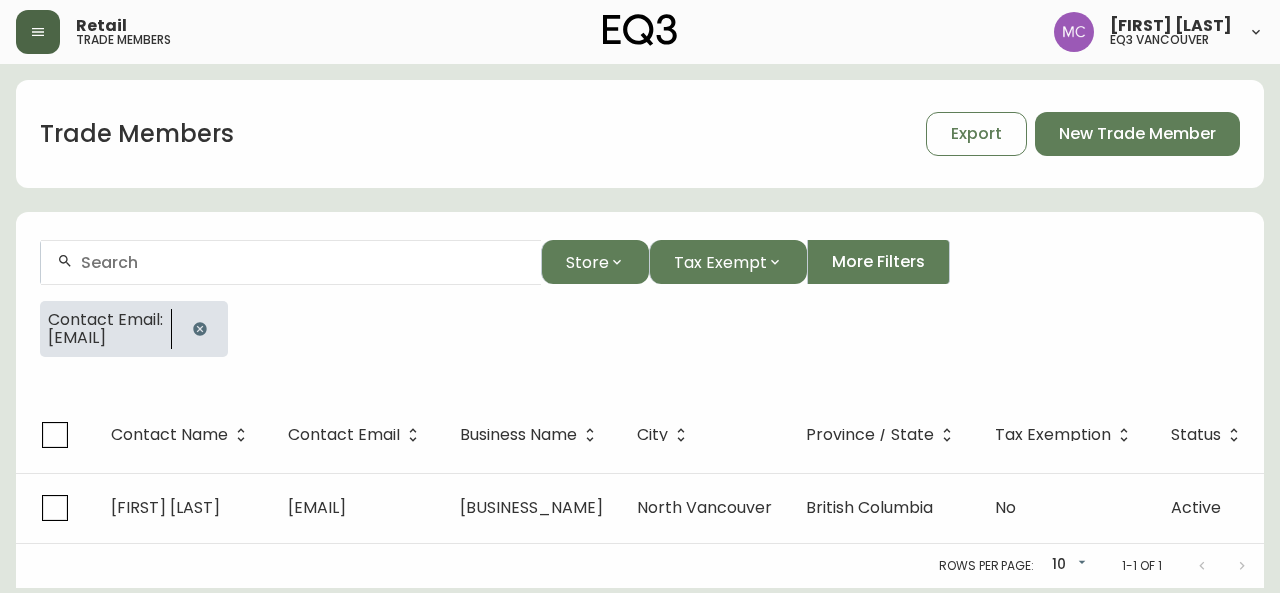 click 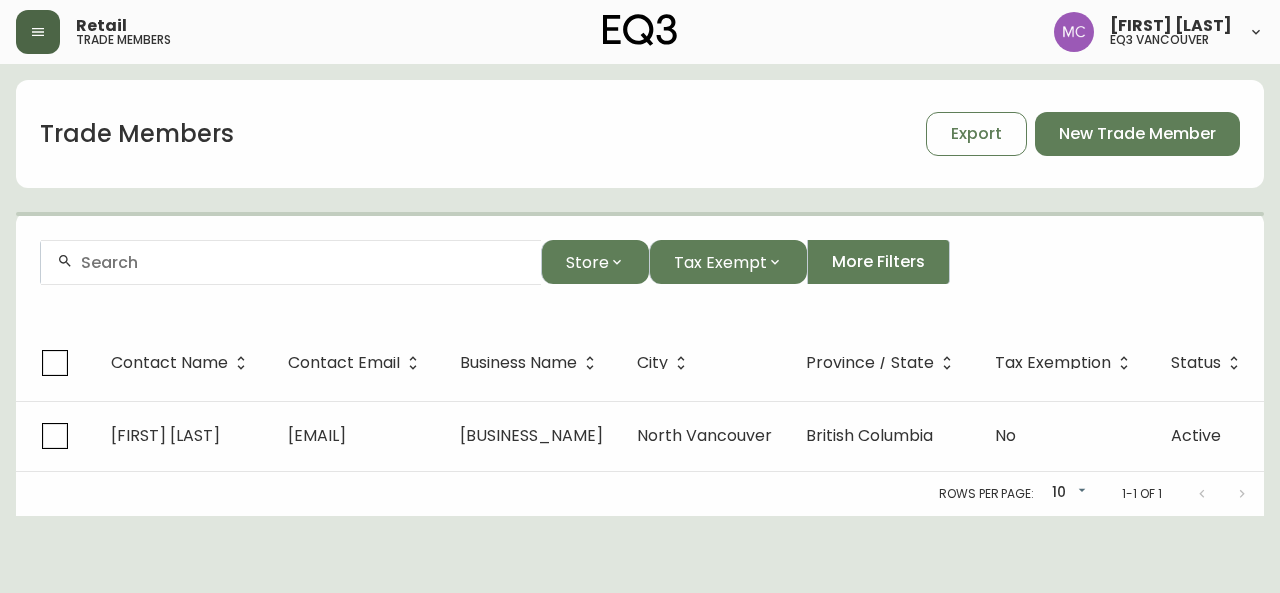 click at bounding box center [303, 262] 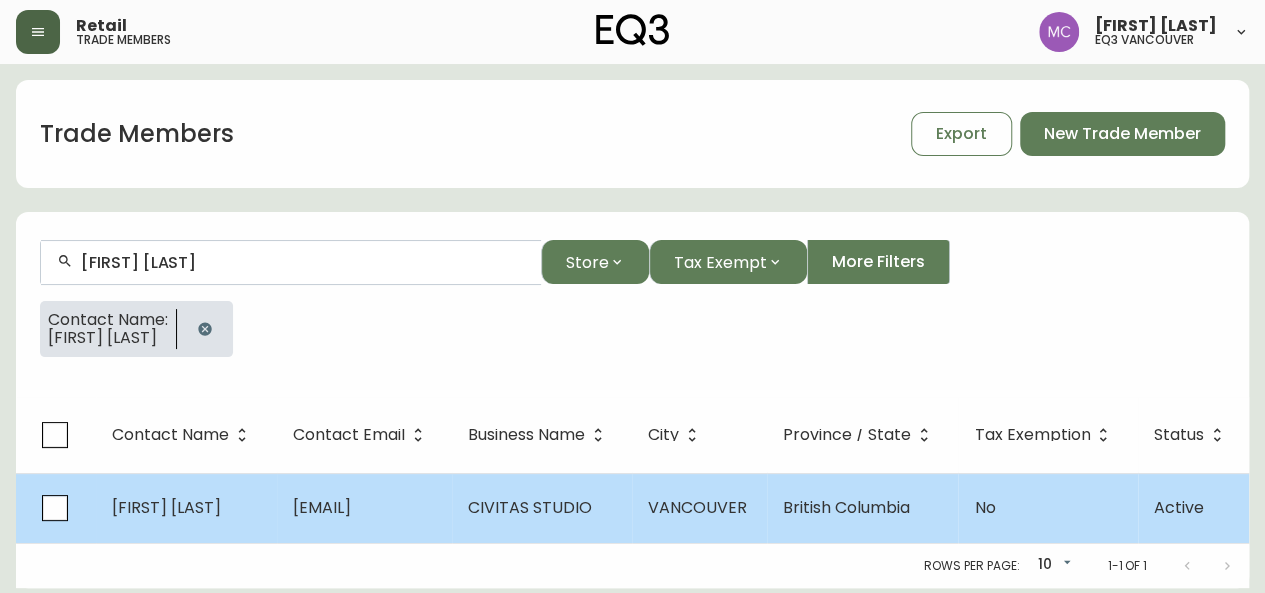 type on "[FIRST] [LAST]" 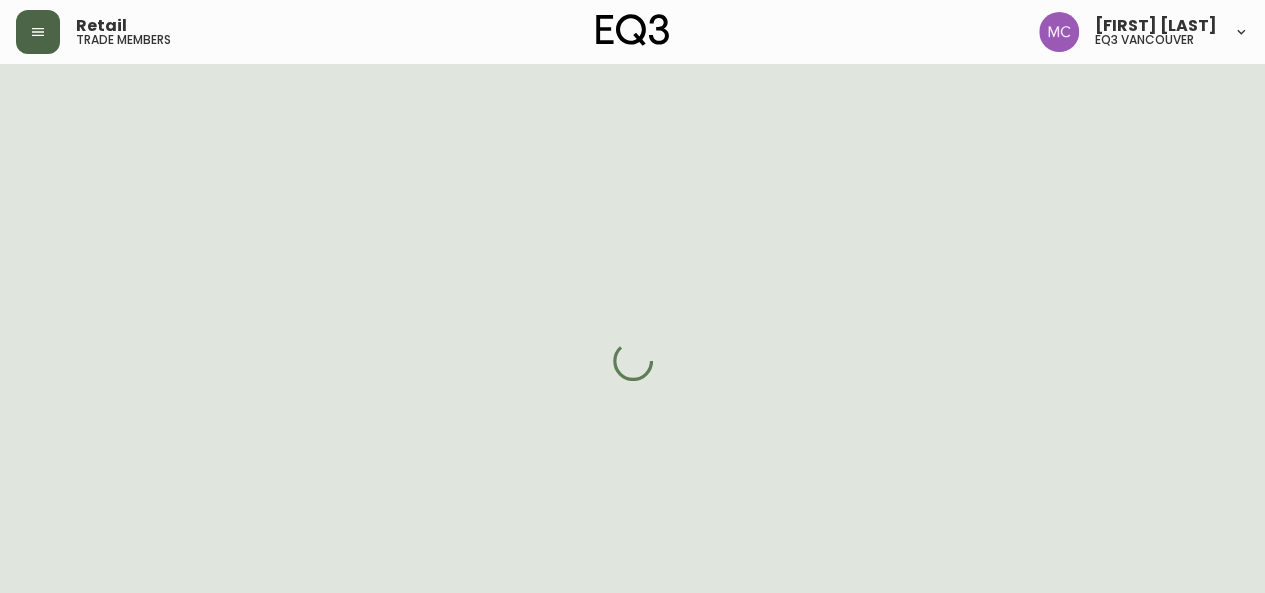 select on "[STATE]" 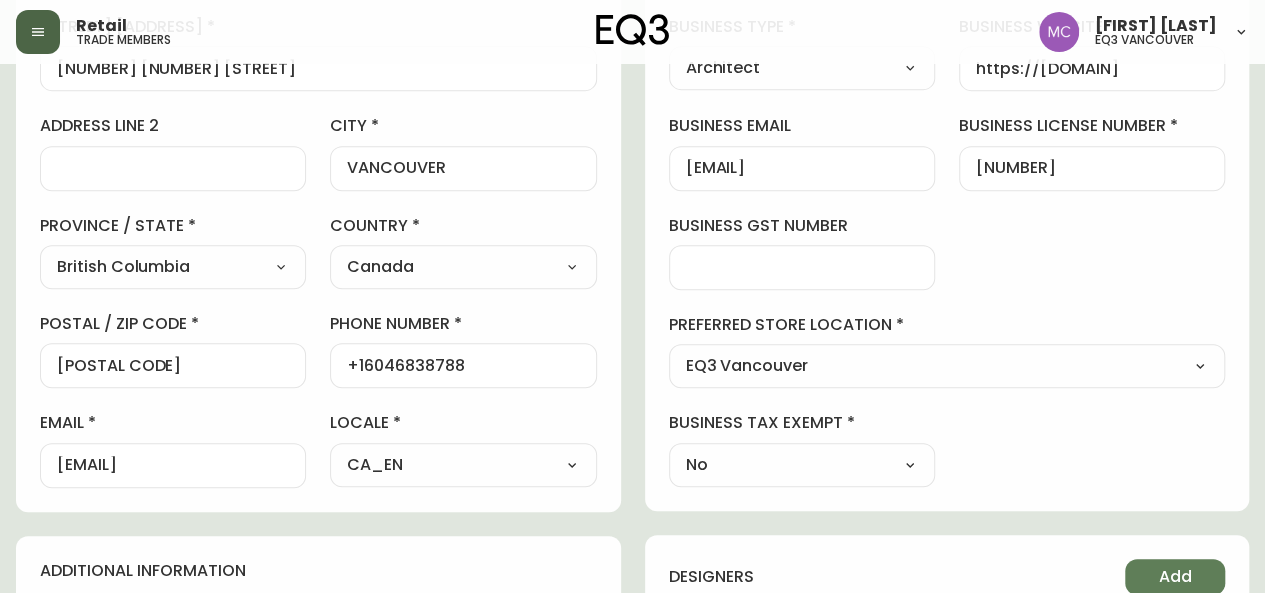 scroll, scrollTop: 428, scrollLeft: 0, axis: vertical 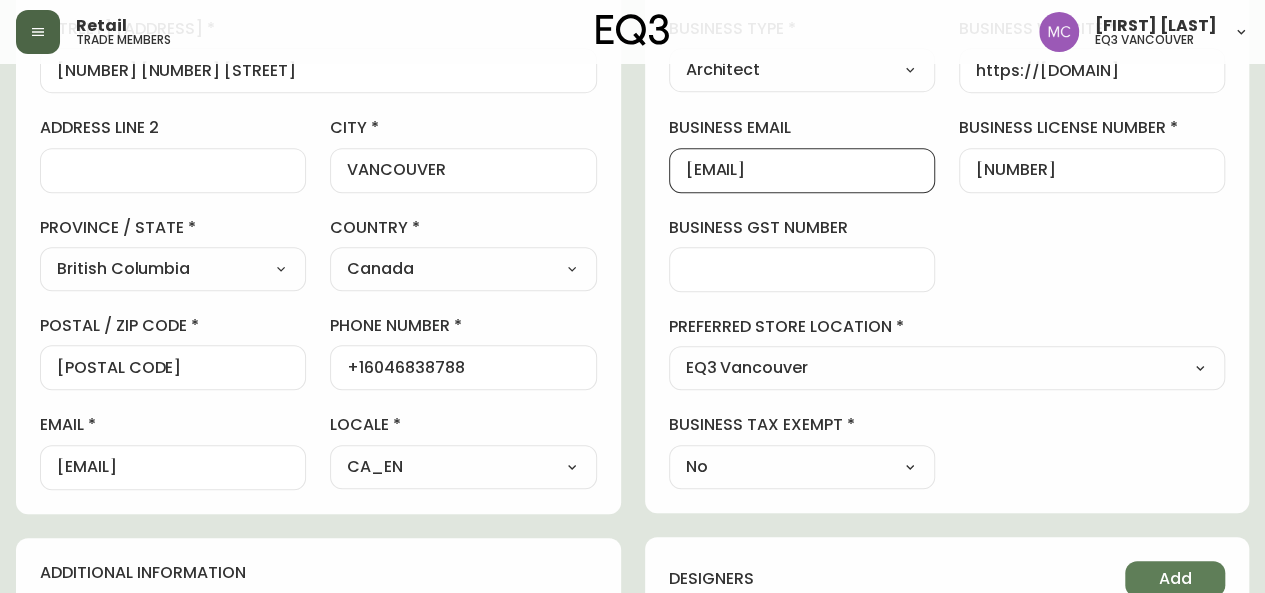drag, startPoint x: 895, startPoint y: 175, endPoint x: 624, endPoint y: 145, distance: 272.65546 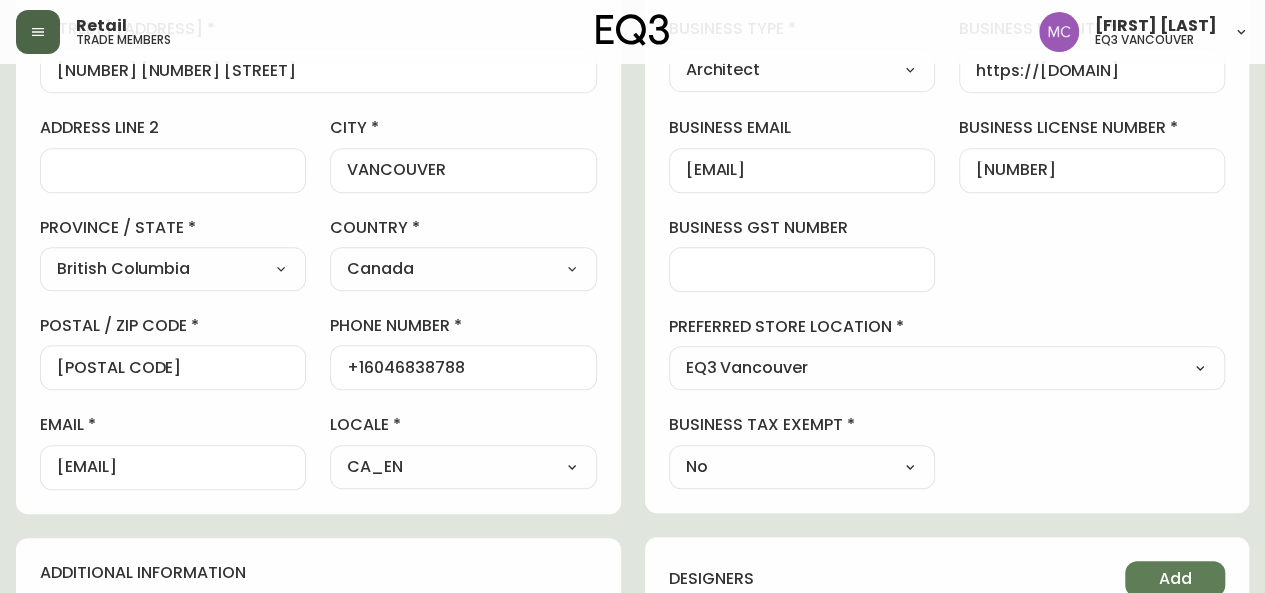 click on "Added: [DATE] at [TIME] Delete Save active contact information first name [FIRST] last name [LAST] street address [NUMBER] [NUMBER] [STREET] address line 2 city [CITY] province / state [STATE] Select [STATE] [STATE] [STATE] [STATE] [STATE] [STATE] [STATE] [STATE] [STATE] [STATE] [STATE] country Canada Select Canada United States postal / zip code [POSTAL CODE] phone number [PHONE] email [EMAIL] locale [ALPHANUMERIC]_[ALPHANUMERIC] Select [ALPHANUMERIC]_[ALPHANUMERIC] [ALPHANUMERIC]_[ALPHANUMERIC] [ALPHANUMERIC]_[ALPHANUMERIC] additional information do you require a designer kit? Yes! I wish to purchase the EQ3 Designer Kit for $49. This kit contains 3” swatches of EQ3’s complete range of fabric and leather options, as well as wood samples and the latest catalogue. Thank you, I have already received a kit. No, I do not wish to purchase a Designer Kit. how did you hear about the eq3 trade program? Outreach from a Trade Rep Select Social Media Advertisement Trade Show Other [FIRST] No" at bounding box center [632, 406] 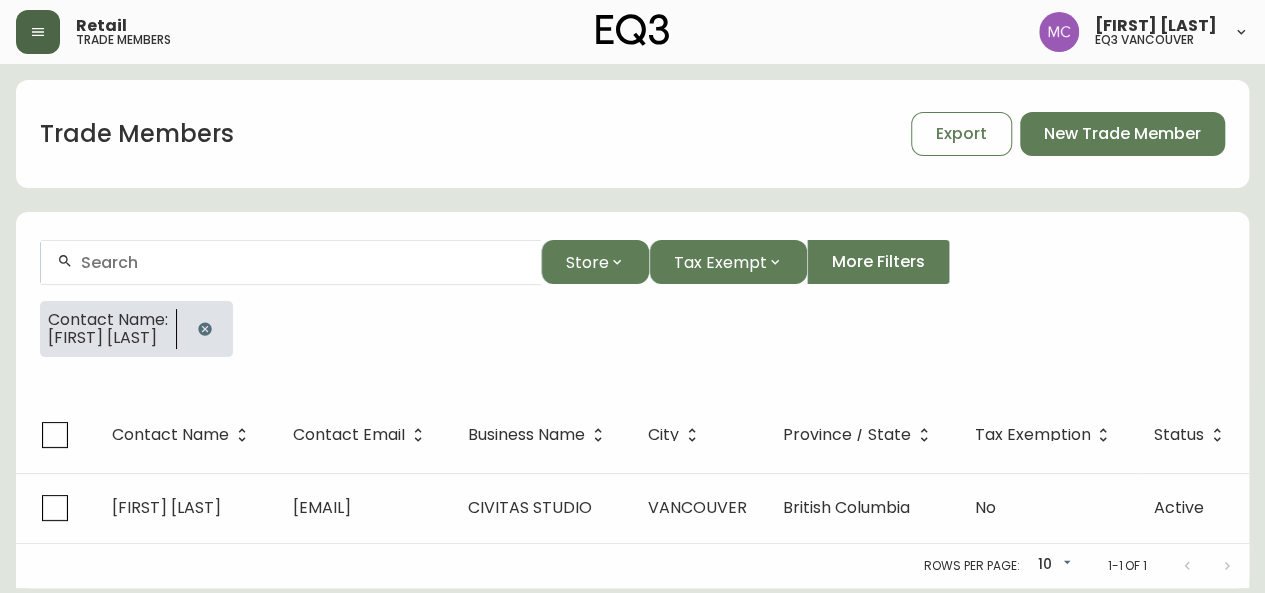 scroll, scrollTop: 64, scrollLeft: 0, axis: vertical 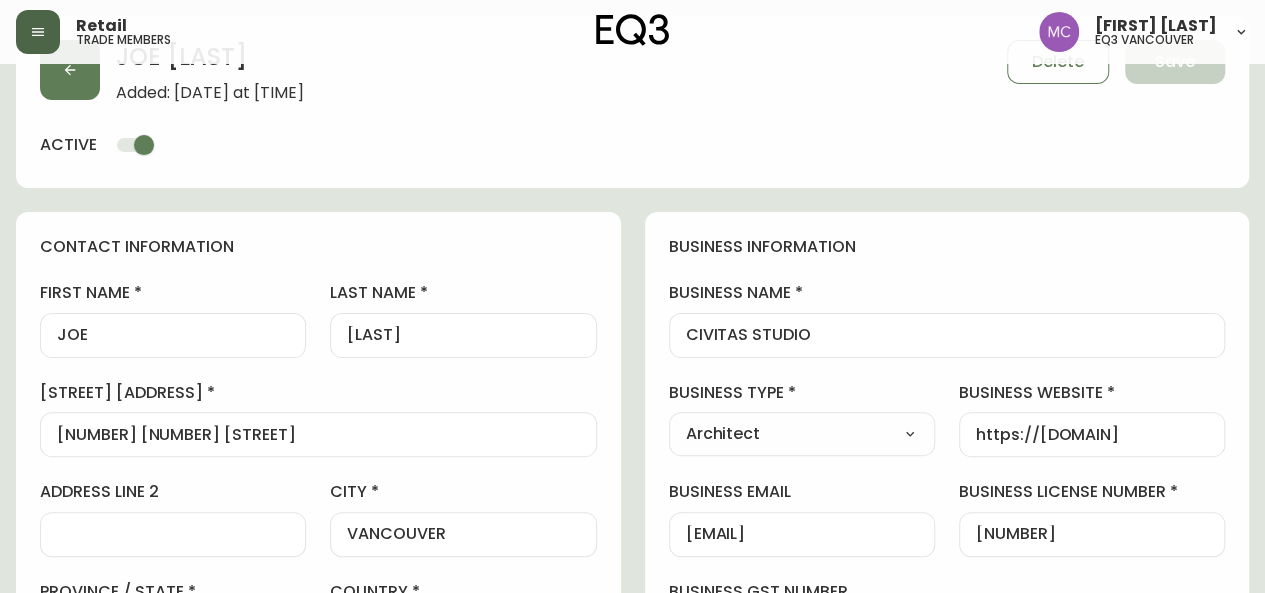 type on "EQ3 Vancouver" 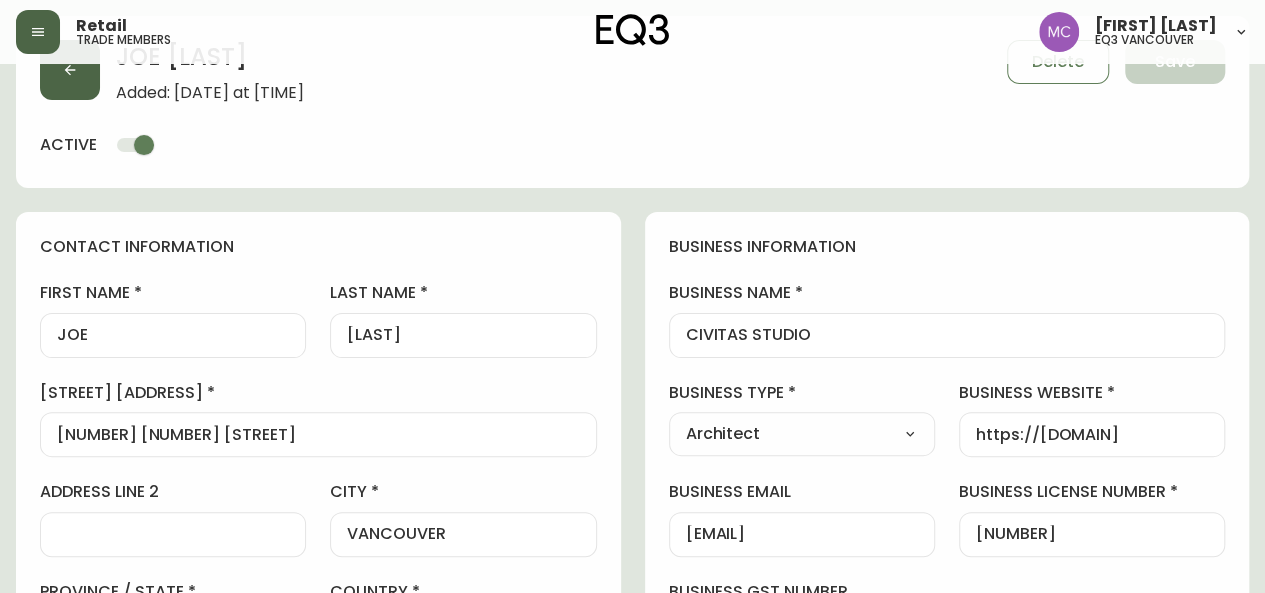 click at bounding box center (70, 70) 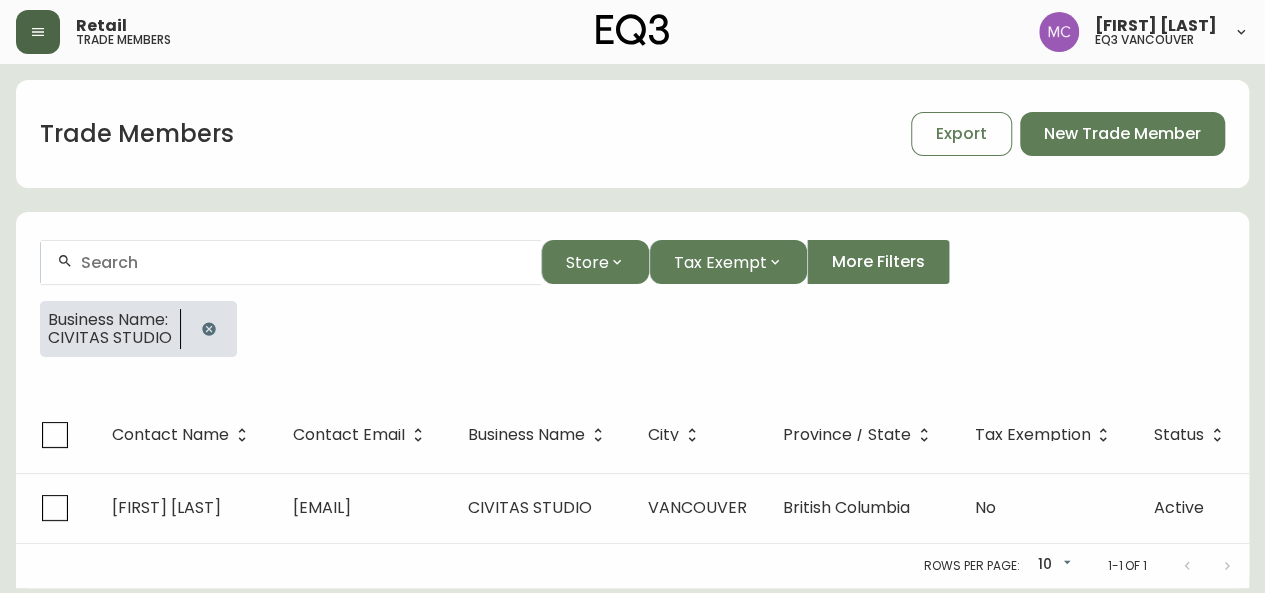 click on "Trade Members Export New Trade Member Store Tax Exempt More Filters Business Name: [BUSINESS_NAME] Contact Name [FIRST] [LAST] Contact Email [EMAIL] Business Name [BUSINESS_NAME] [CITY] [PROVINCE] No Active Rows per page: 10 10 1-1 of 1" at bounding box center (632, 326) 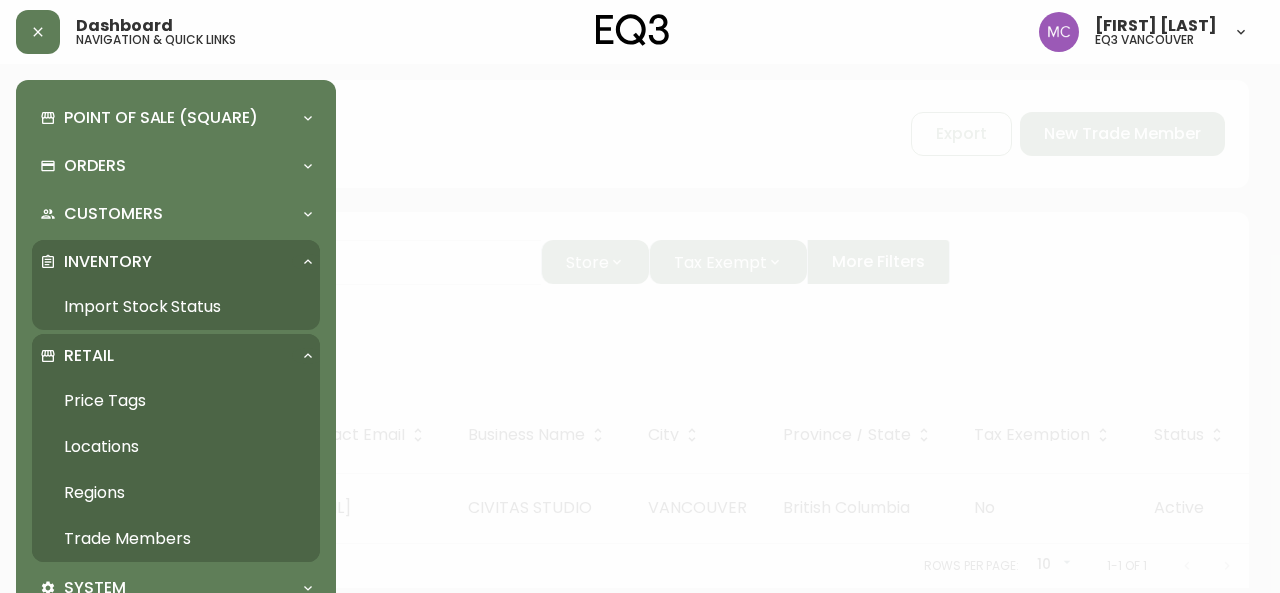 click on "Trade Members" at bounding box center [176, 539] 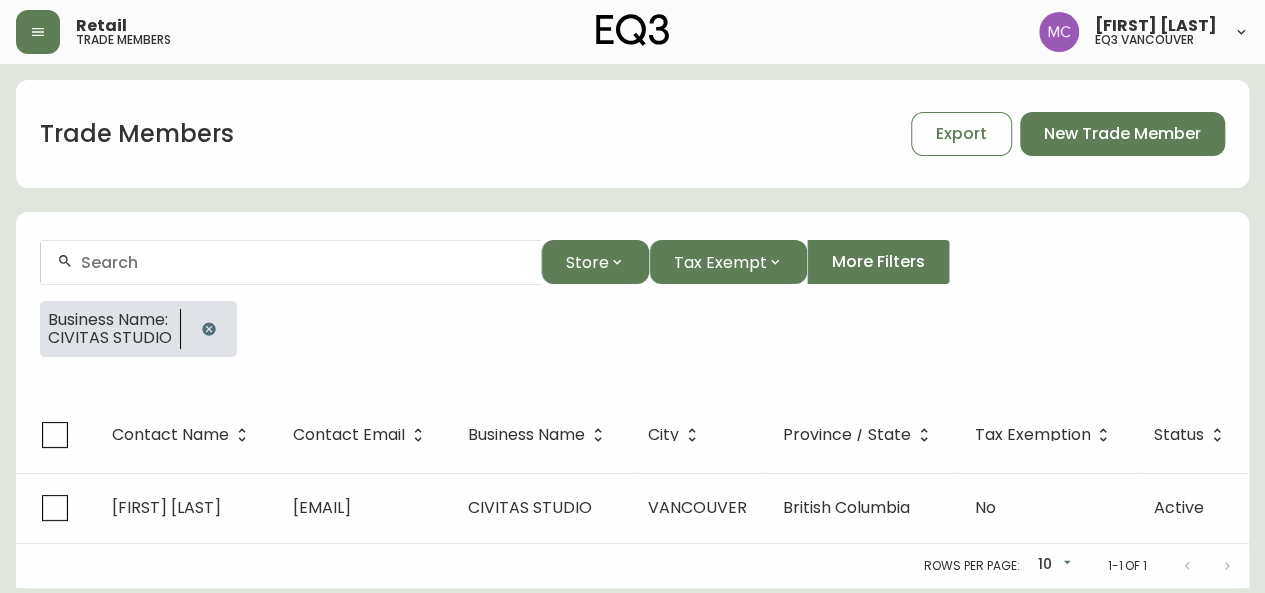 click on "Trade Members Export New Trade Member Store Tax Exempt More Filters Business Name: [BUSINESS_NAME] Contact Name [FIRST] [LAST] Contact Email [EMAIL] Business Name [BUSINESS_NAME] [CITY] [PROVINCE] No Active Rows per page: 10 10 1-1 of 1" at bounding box center (632, 326) 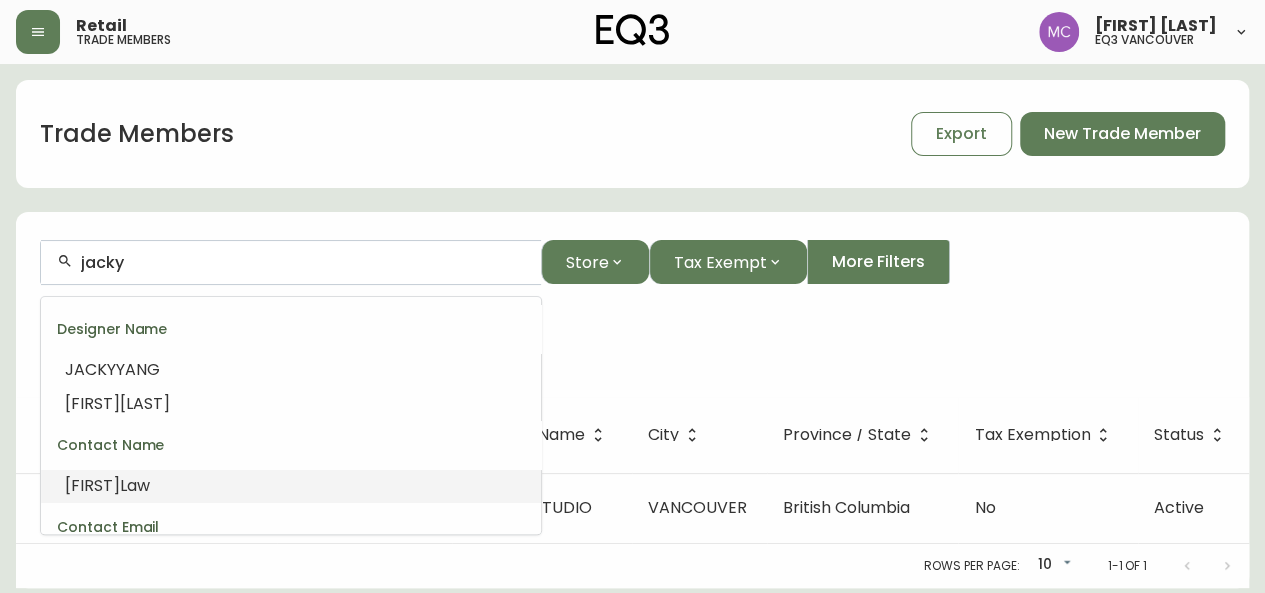 click on "[FIRST] [LAST]" at bounding box center [291, 486] 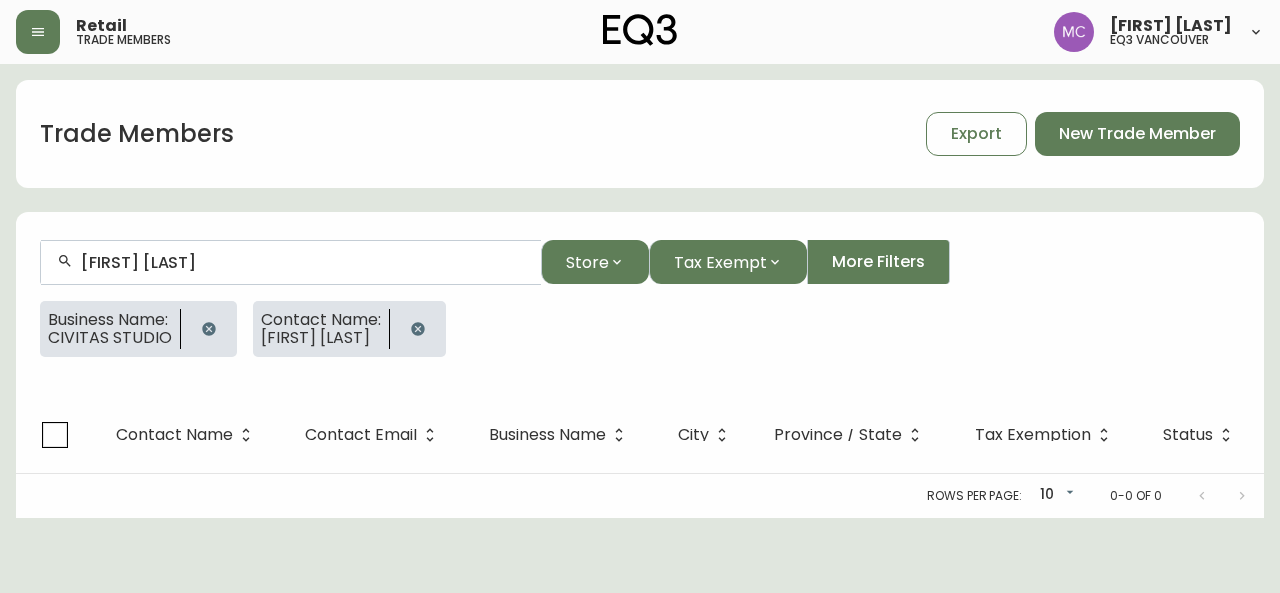type on "[FIRST] [LAST]" 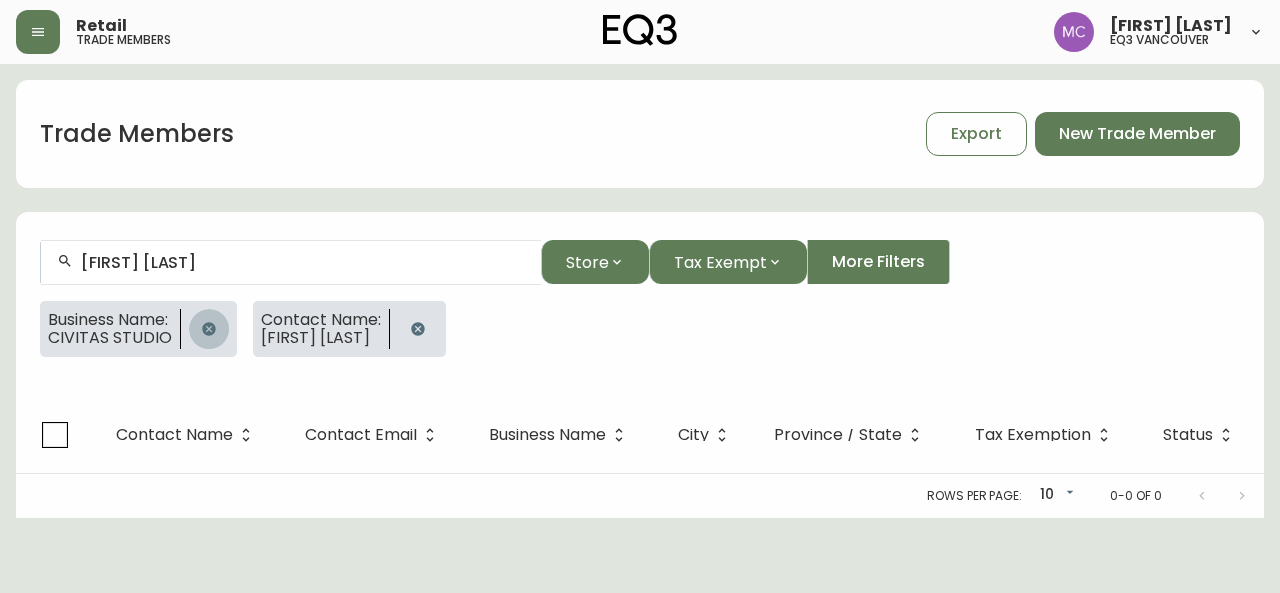 click 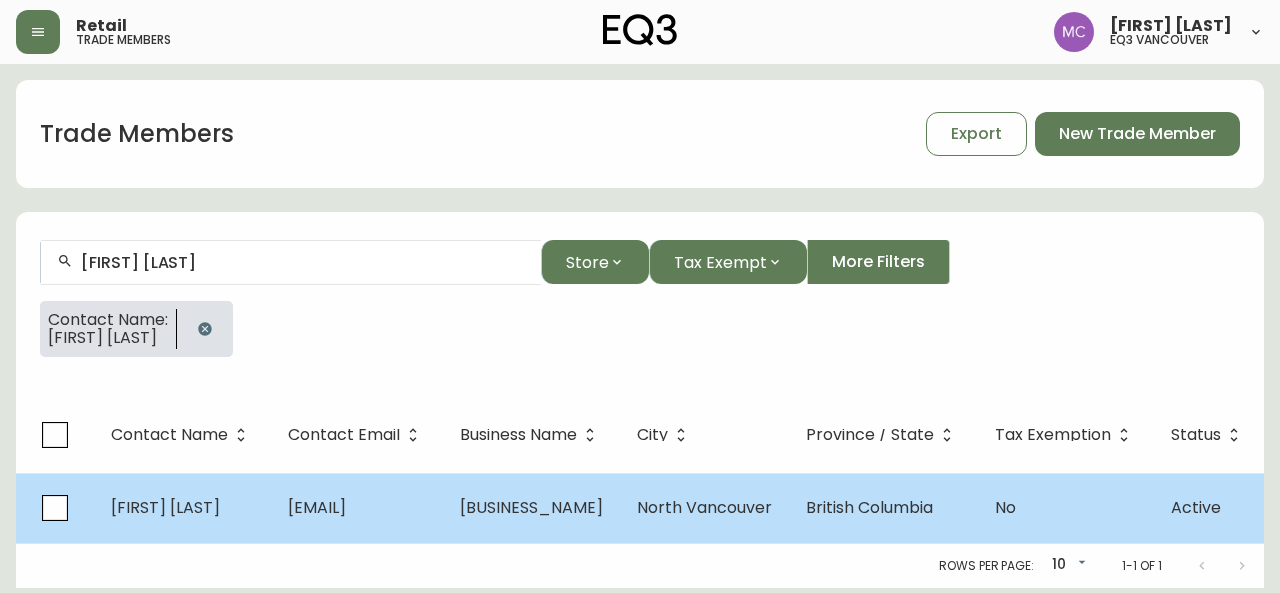 click on "[FIRST] [LAST]" at bounding box center [165, 507] 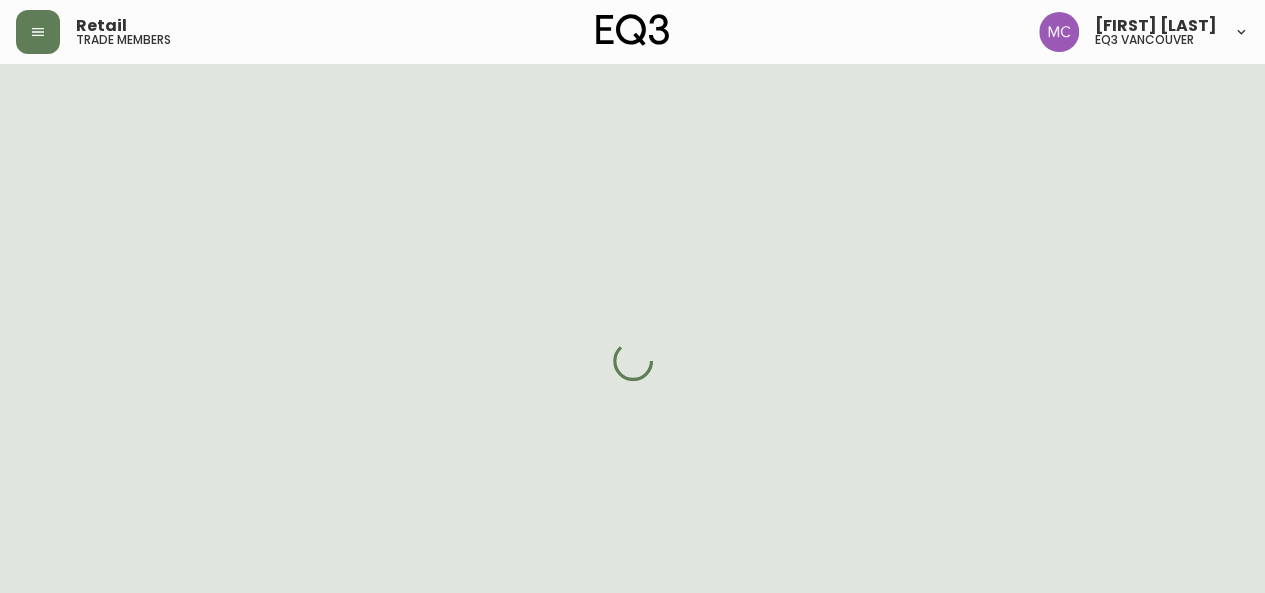 select on "[STATE]" 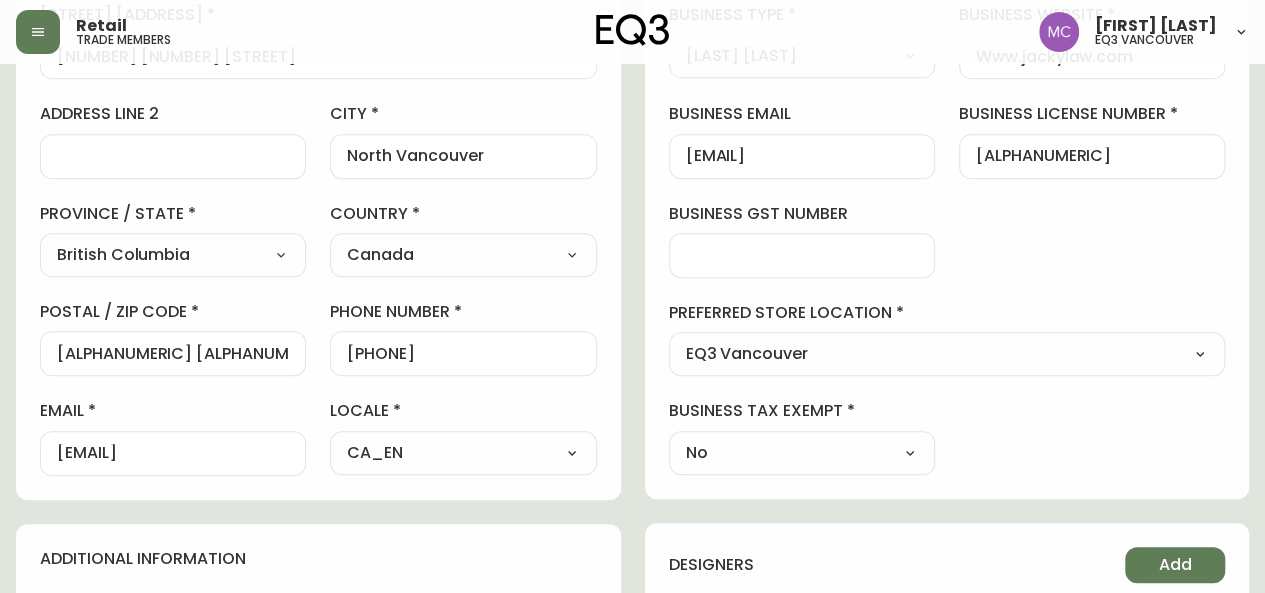 scroll, scrollTop: 452, scrollLeft: 0, axis: vertical 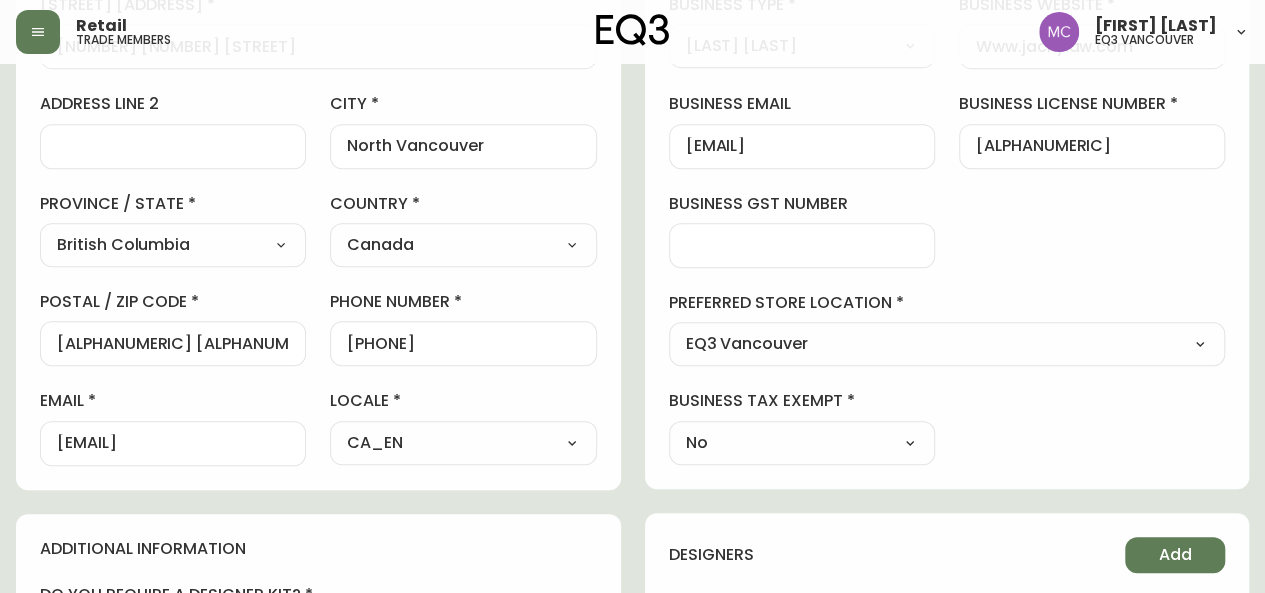 click on "contact information first name [FIRST] last name [LAST] street address [NUMBER] [STREET] address line 2 city [CITY] province / state British Columbia Select Alberta British Columbia Manitoba New Brunswick Newfoundland and Labrador Nova Scotia Nunavut Northwest Territories Ontario Prince Edward Island Quebec Saskatchewan Yukon country Canada Select Canada United States postal / zip code [POSTAL_CODE] phone number [PHONE] email [EMAIL] locale CA_EN Select CA_EN CA_FR US_EN additional information do you require a designer kit? Yes! I wish to purchase the EQ3 Designer Kit for $49. This kit contains 3” swatches of EQ3’s complete range of fabric and leather options, as well as wood samples and the latest catalogue. Thank you, I have already received a kit. No, I do not wish to purchase a Designer Kit. how did you hear about the eq3 trade program? Other Select Social Media Advertisement Trade Show Outreach from a Trade Rep Other other No" at bounding box center [632, 432] 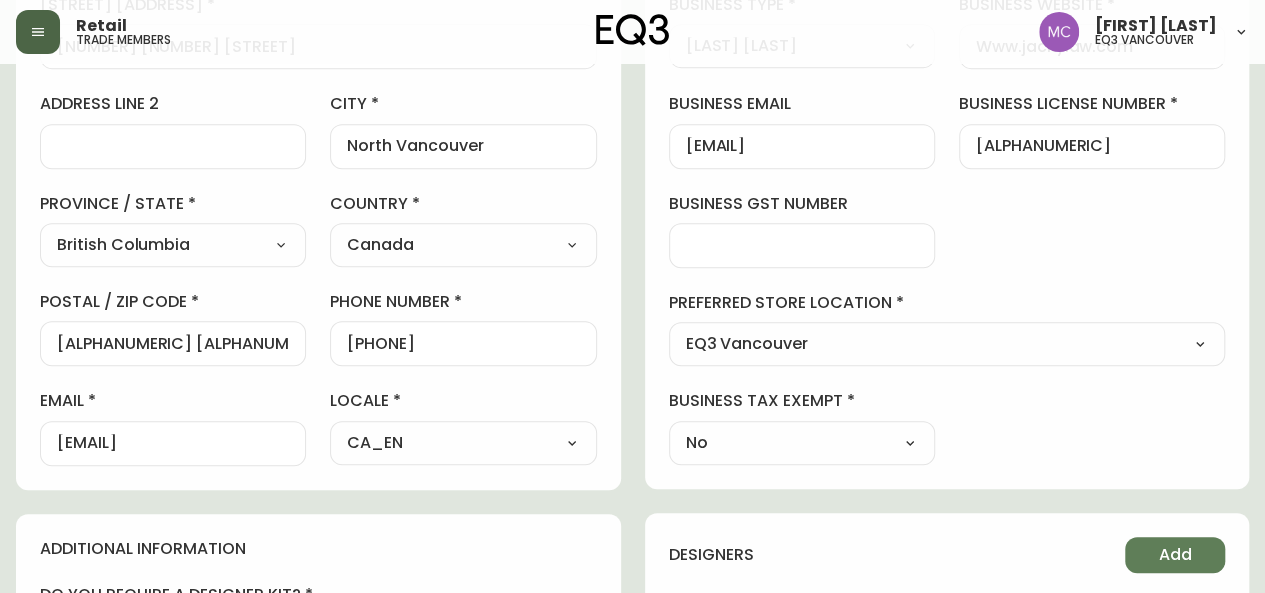click at bounding box center [38, 32] 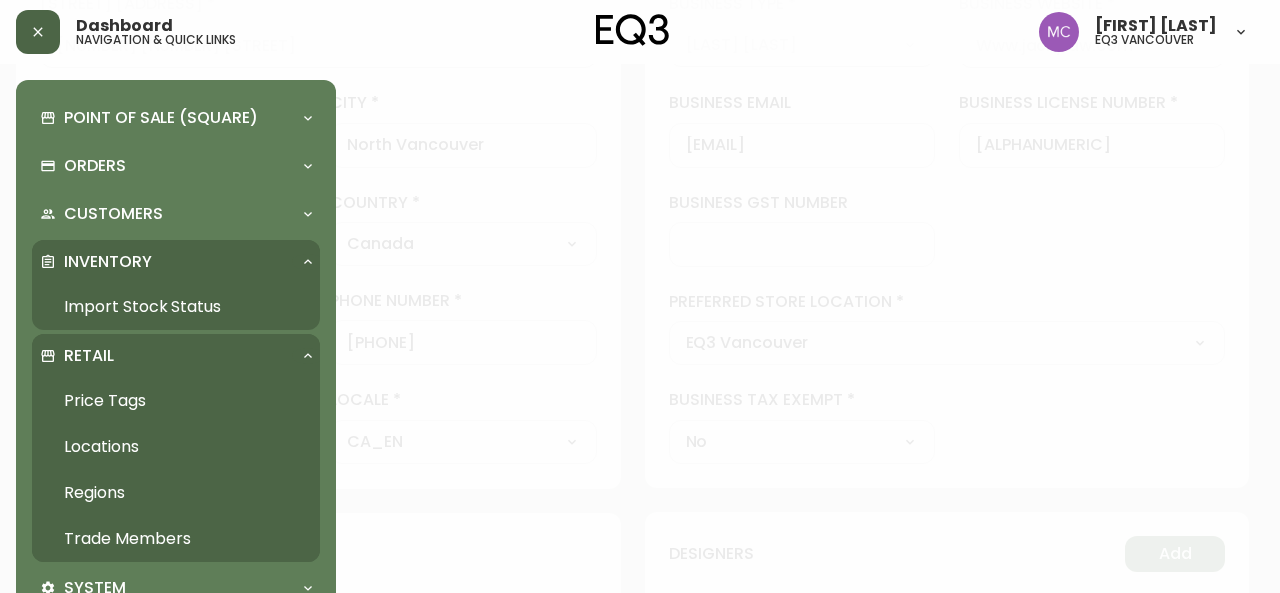click at bounding box center [38, 32] 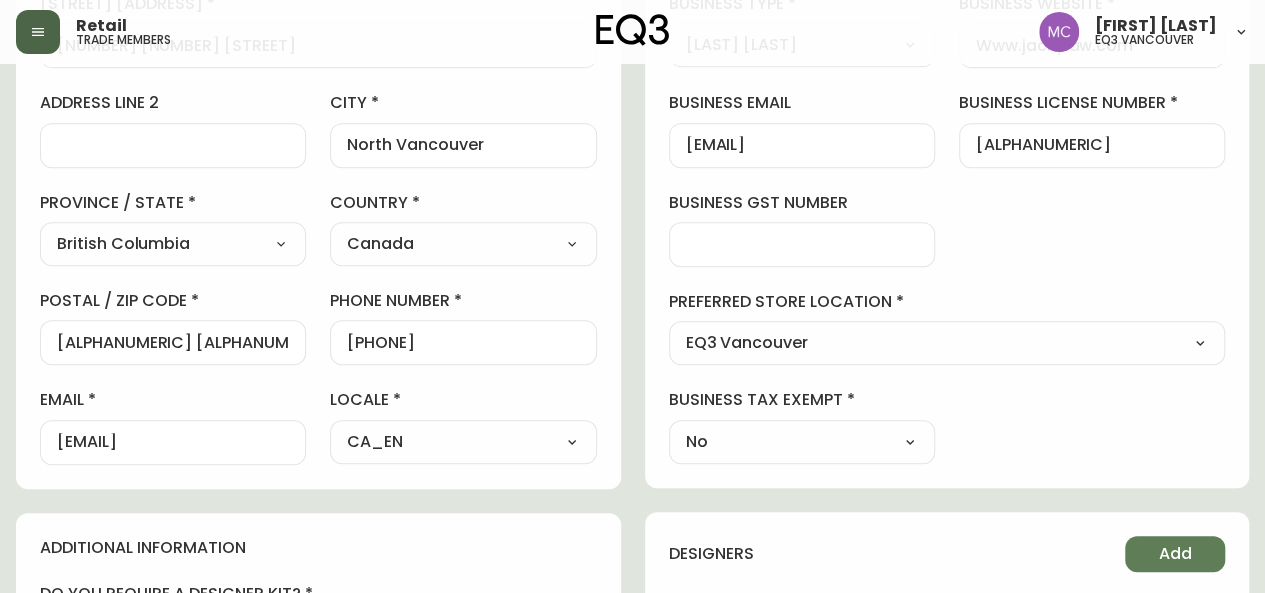 click at bounding box center (38, 32) 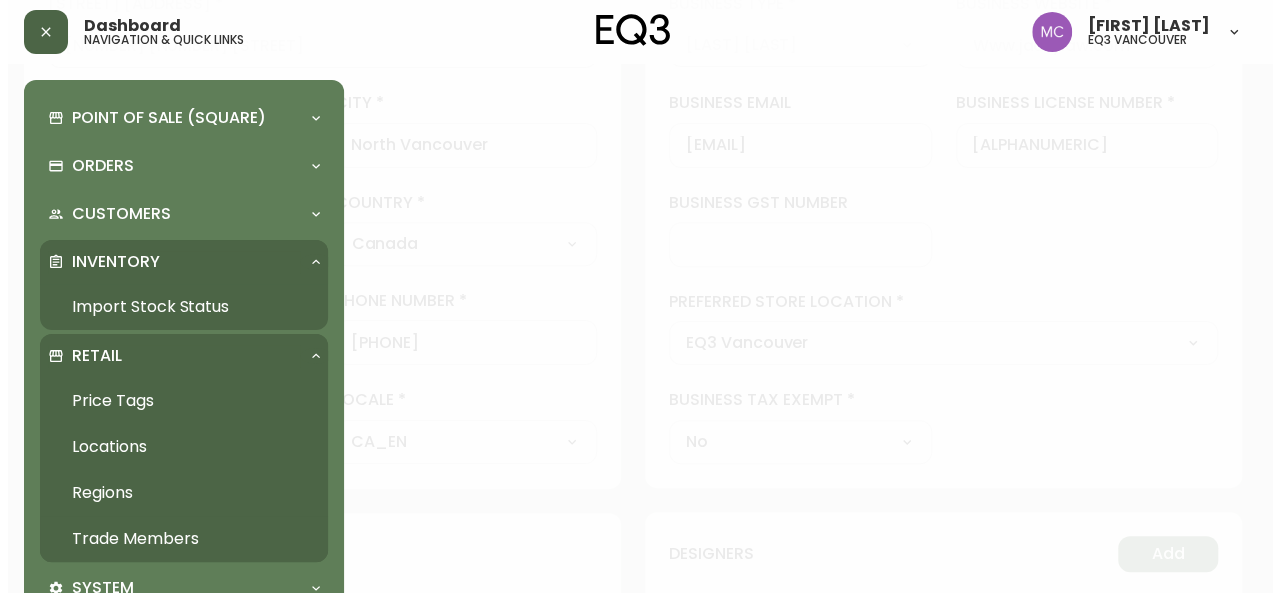 scroll, scrollTop: 454, scrollLeft: 0, axis: vertical 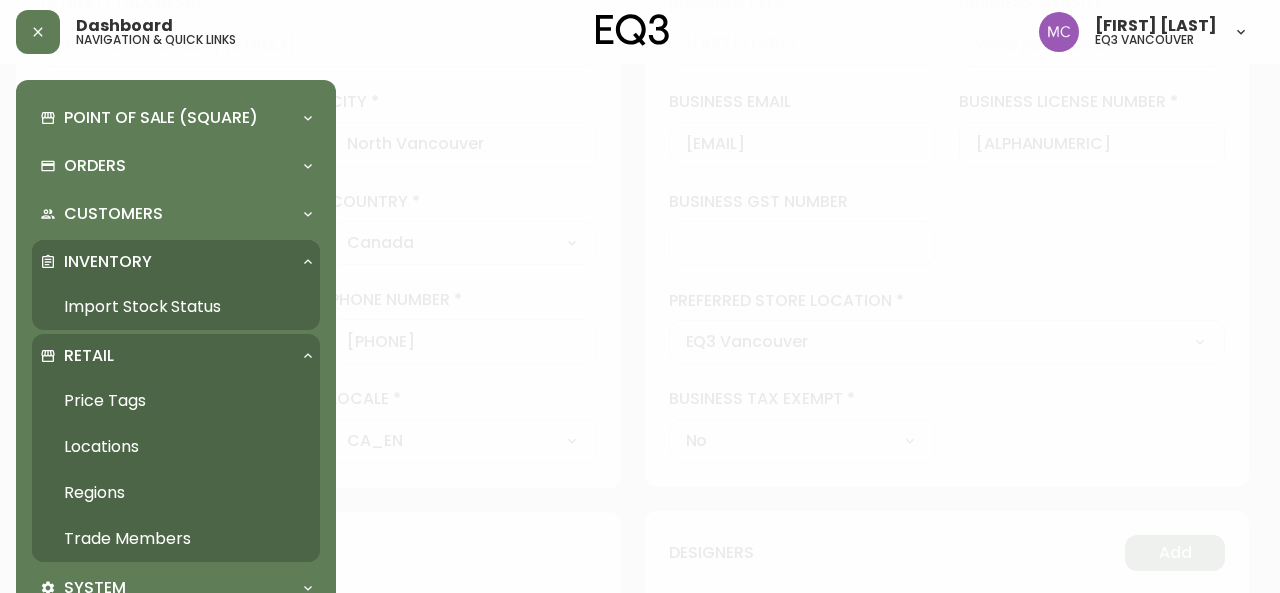 click on "Trade Members" at bounding box center (176, 539) 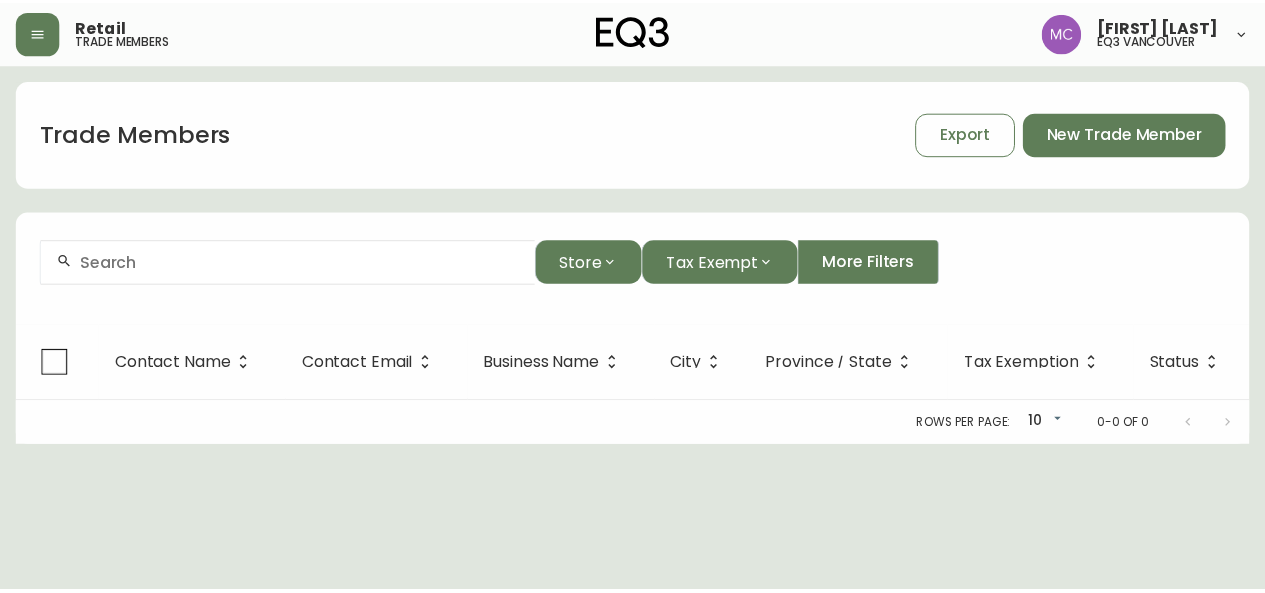 scroll, scrollTop: 0, scrollLeft: 0, axis: both 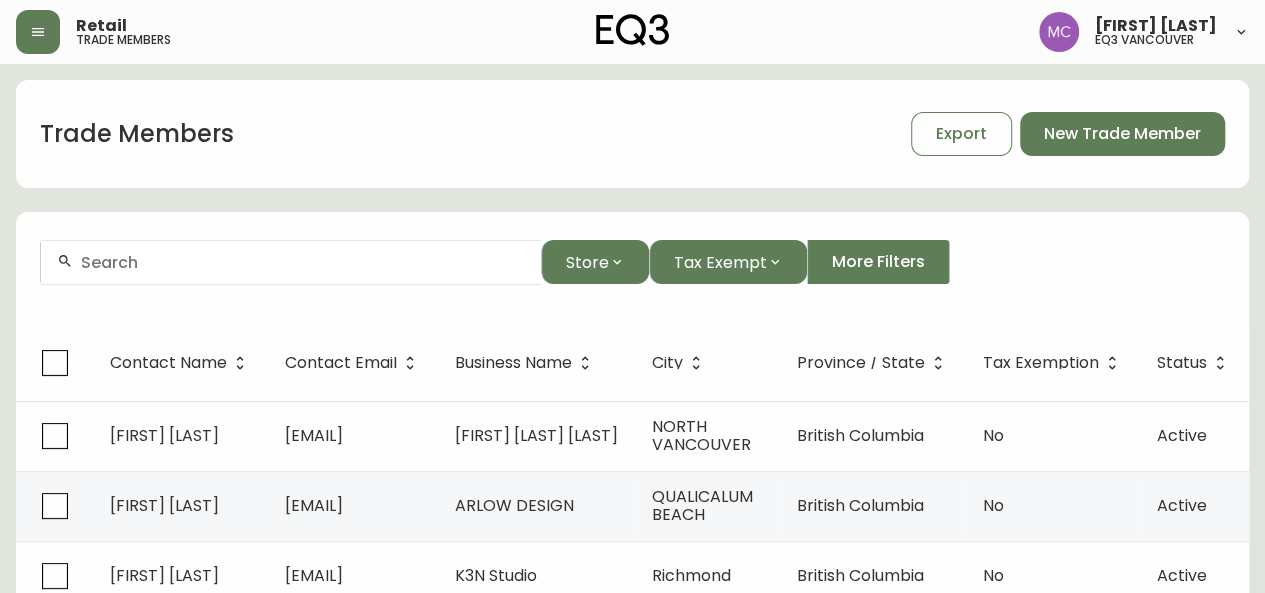 click at bounding box center [303, 262] 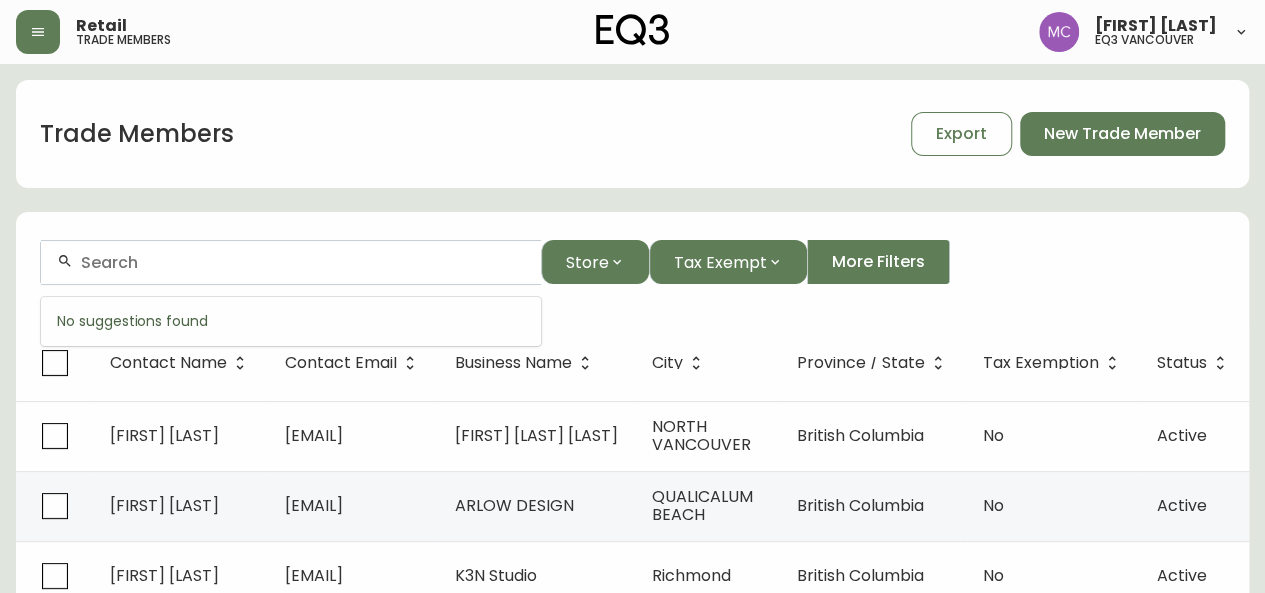 type on "v" 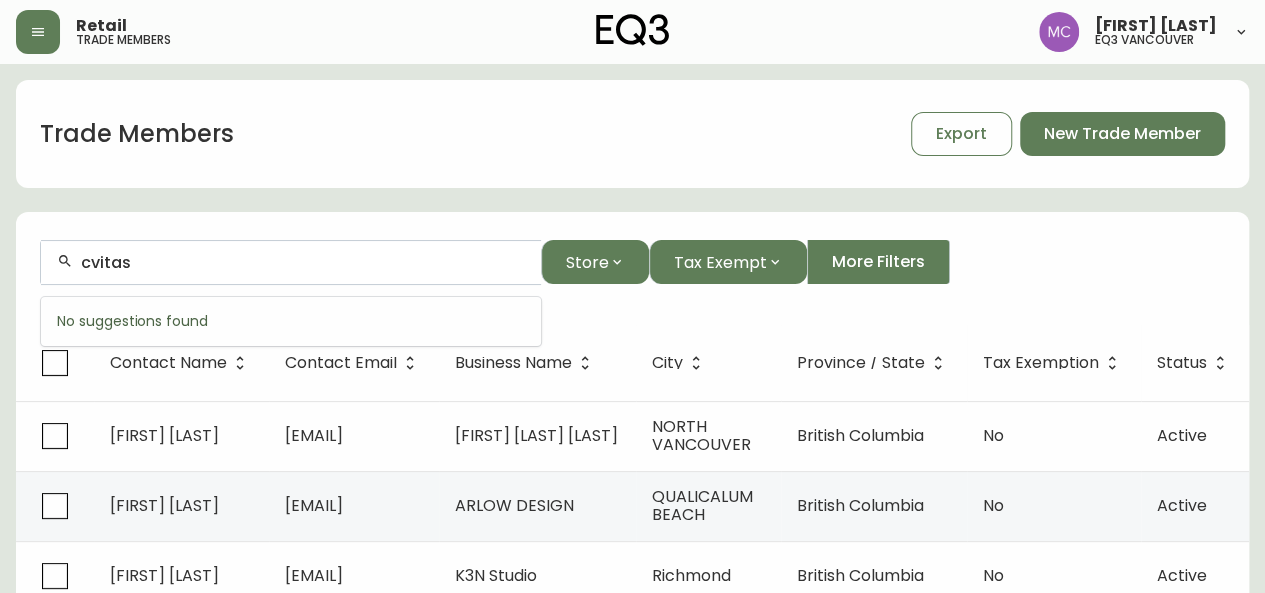 click on "cvitas" at bounding box center [303, 262] 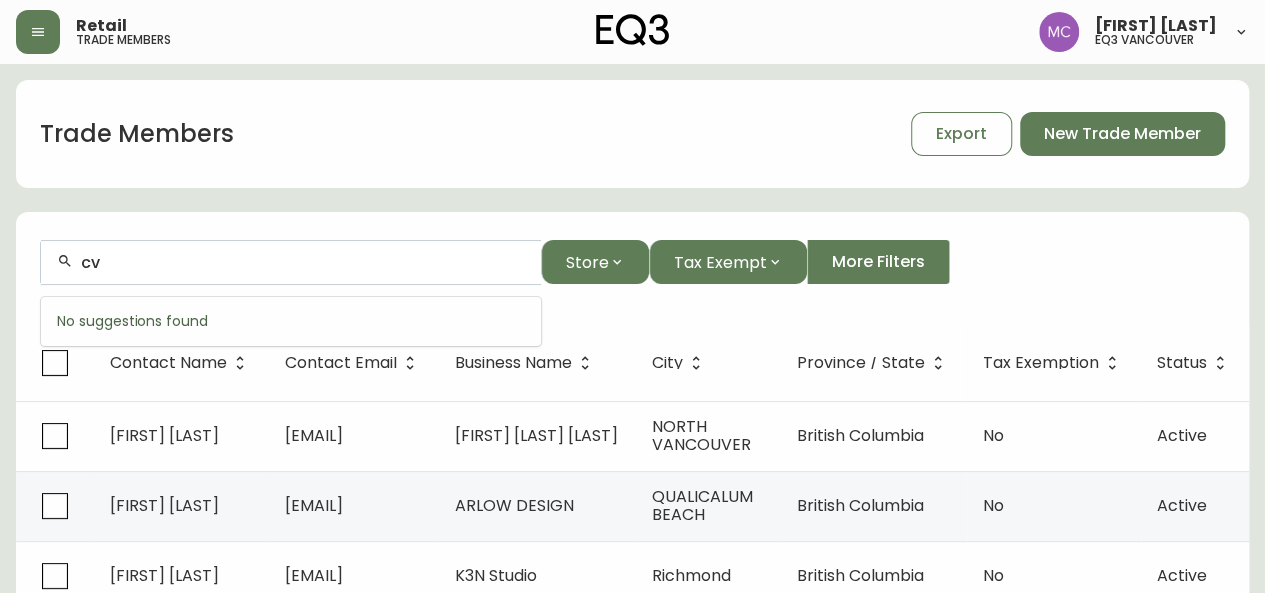 type on "c" 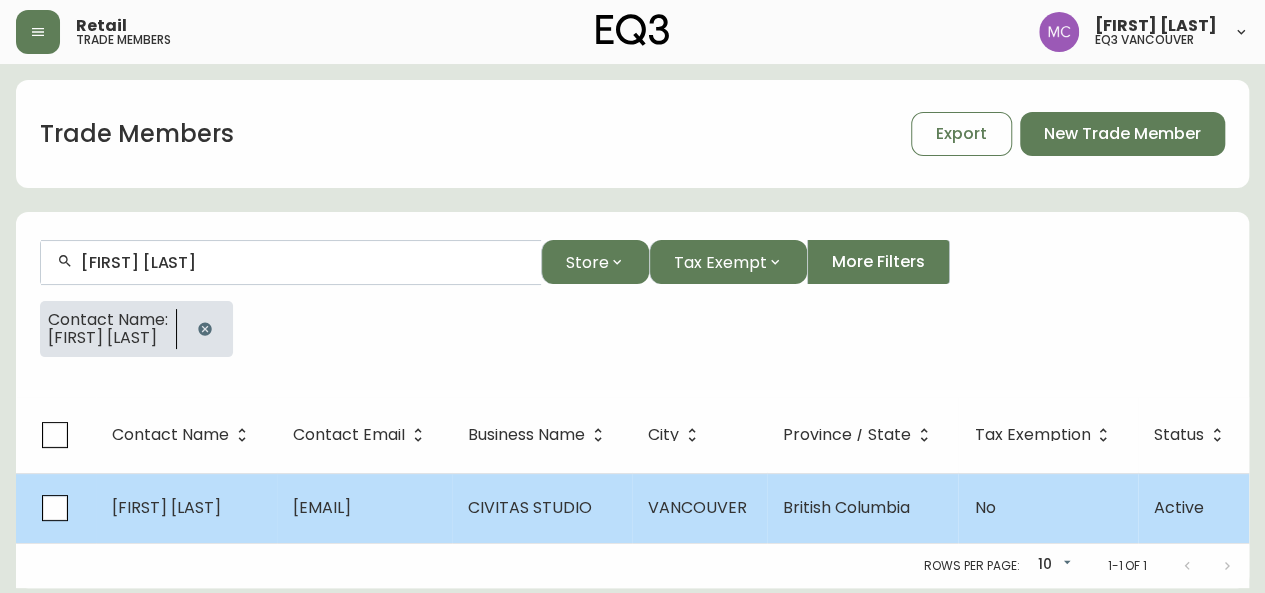 type on "[FIRST] [LAST]" 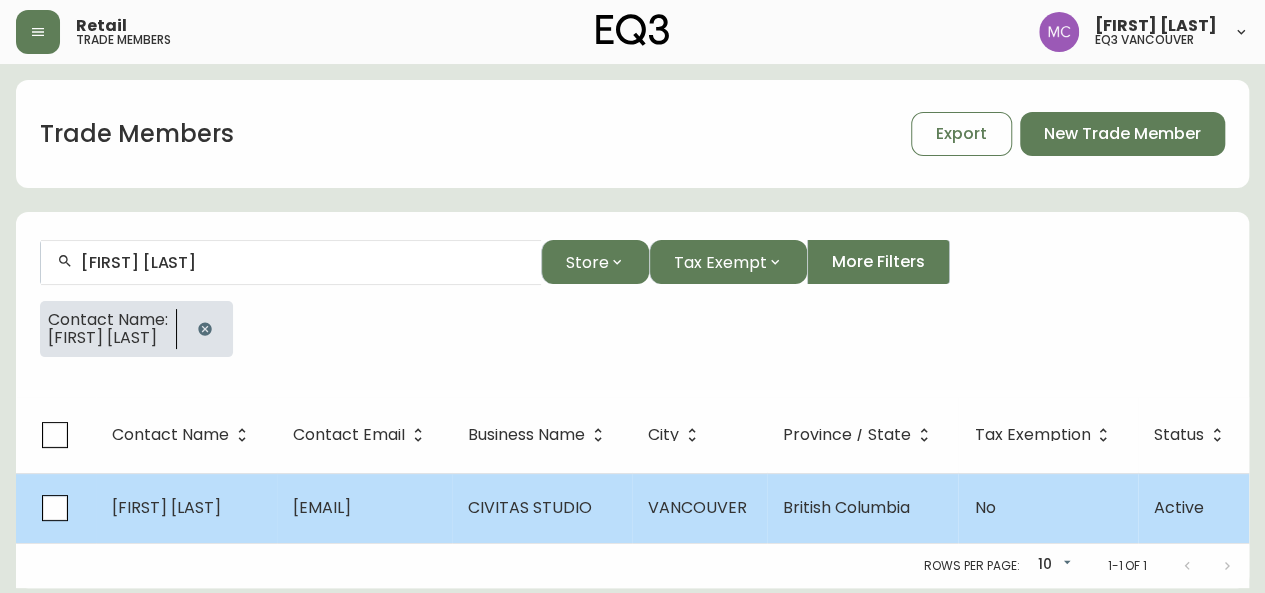 click on "[FIRST] [LAST]" at bounding box center (186, 508) 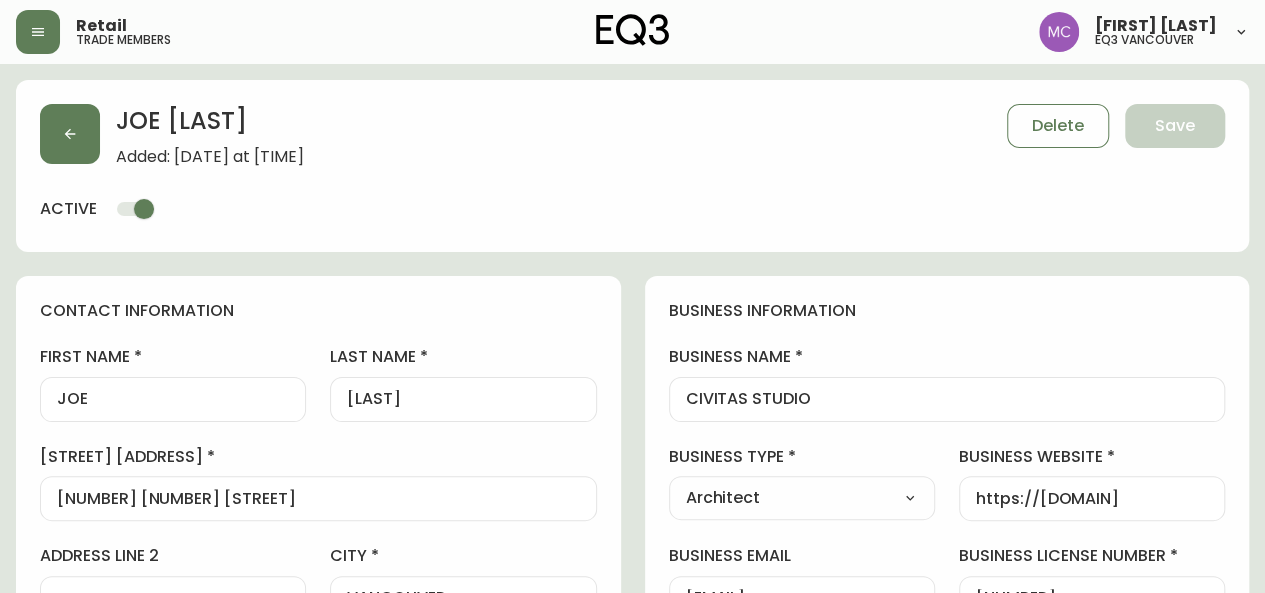 type on "EQ3 Vancouver" 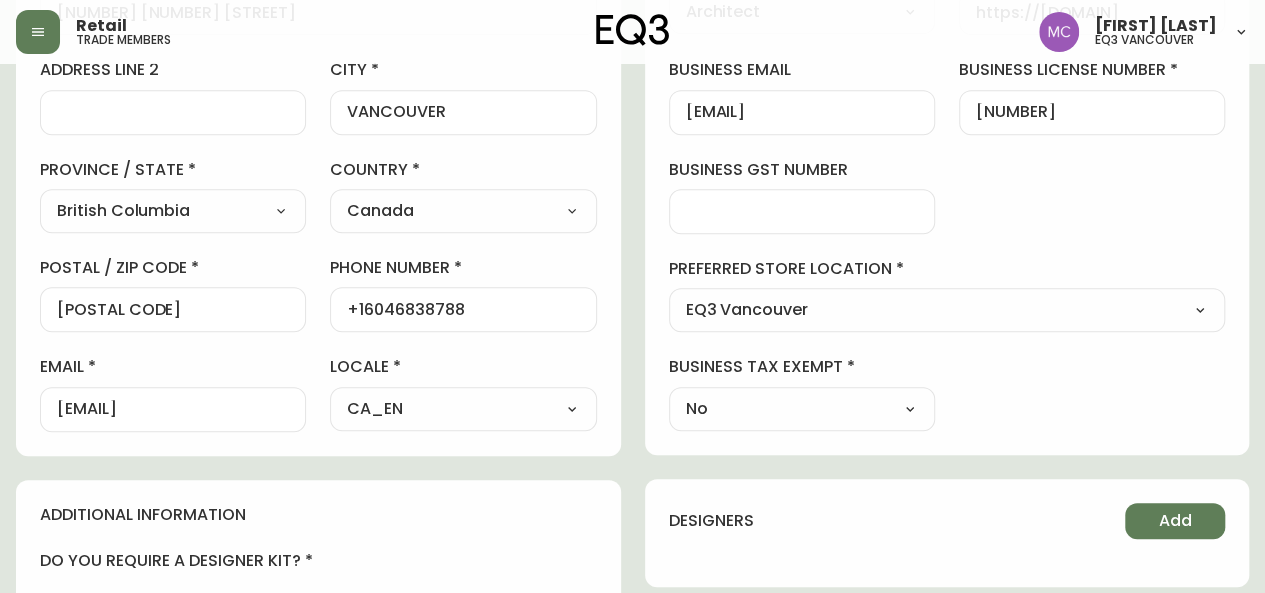 scroll, scrollTop: 482, scrollLeft: 0, axis: vertical 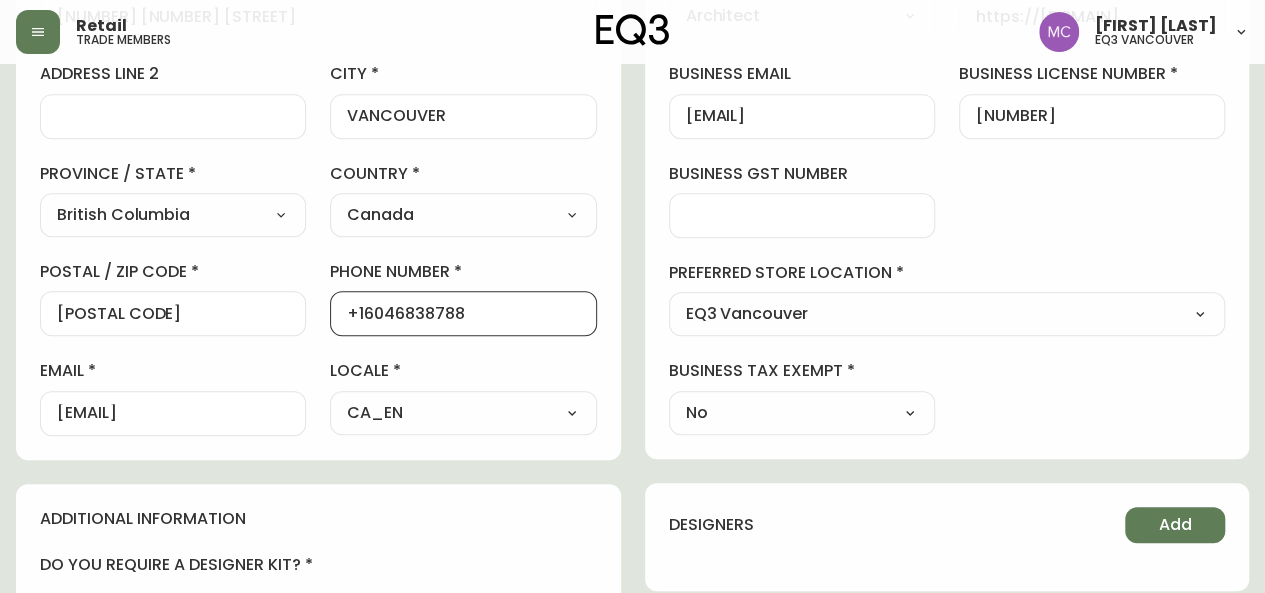 drag, startPoint x: 478, startPoint y: 315, endPoint x: 355, endPoint y: 309, distance: 123.146255 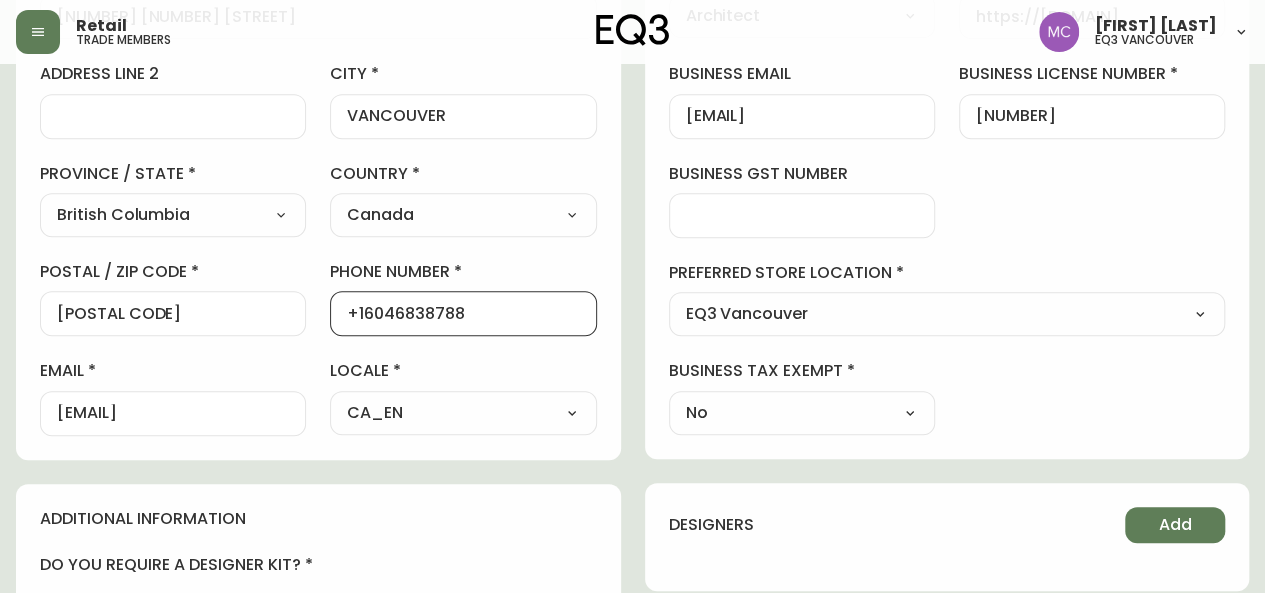 click on "+16046838788" at bounding box center [463, 313] 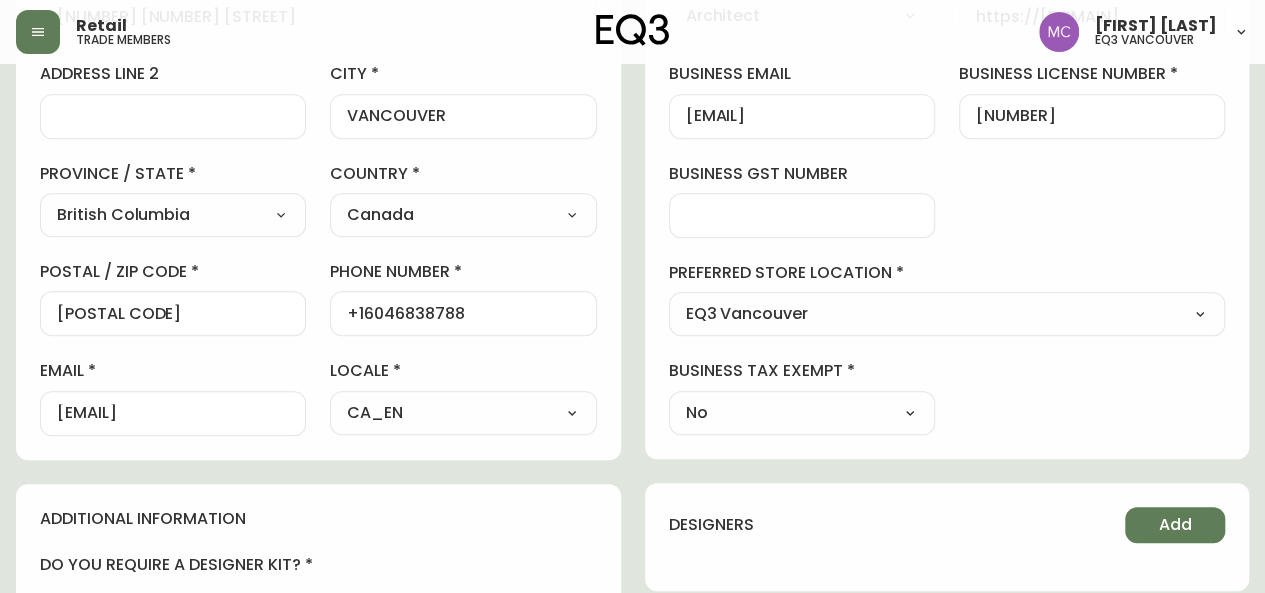 click on "Added: [DATE] at [TIME] Delete Save active contact information first name [FIRST] last name [LAST] street address [NUMBER] [NUMBER] [STREET] address line 2 city [CITY] province / state [STATE] Select [STATE] [STATE] [STATE] [STATE] [STATE] [STATE] [STATE] [STATE] [STATE] [STATE] [STATE] country Canada Select Canada United States postal / zip code [POSTAL CODE] phone number [PHONE] email [EMAIL] locale [ALPHANUMERIC]_[ALPHANUMERIC] Select [ALPHANUMERIC]_[ALPHANUMERIC] [ALPHANUMERIC]_[ALPHANUMERIC] [ALPHANUMERIC]_[ALPHANUMERIC] additional information do you require a designer kit? Yes! I wish to purchase the EQ3 Designer Kit for $49. This kit contains 3” swatches of EQ3’s complete range of fabric and leather options, as well as wood samples and the latest catalogue. Thank you, I have already received a kit. No, I do not wish to purchase a Designer Kit. how did you hear about the eq3 trade program? Outreach from a Trade Rep Select Social Media Advertisement Trade Show Other [FIRST] No" at bounding box center (632, 352) 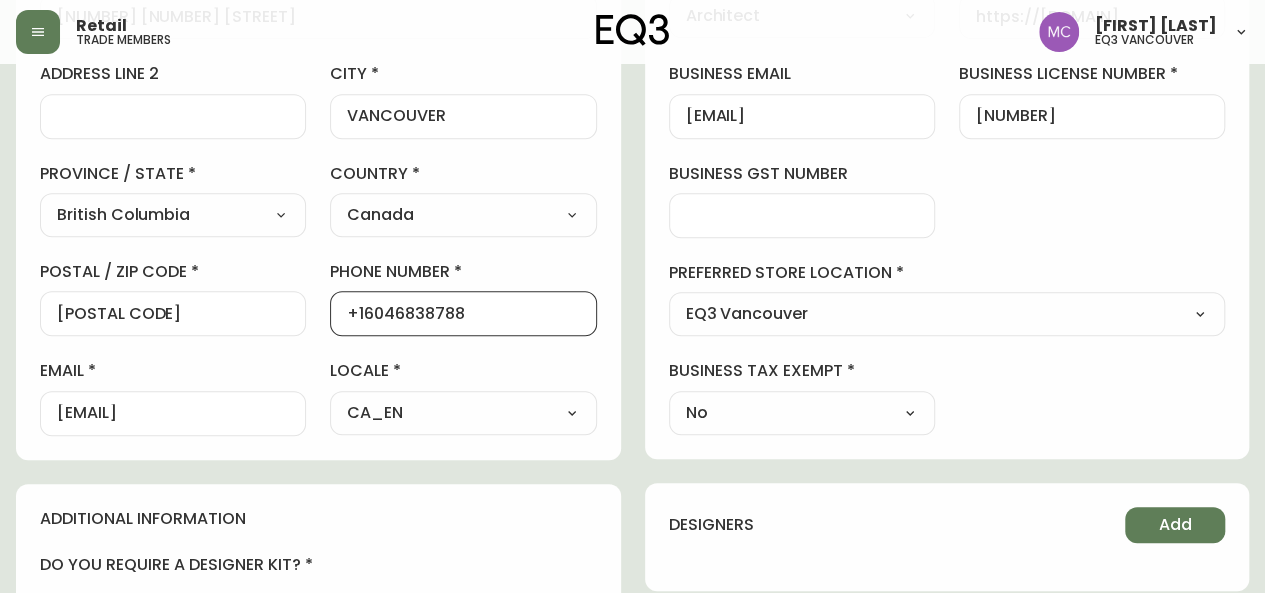 drag, startPoint x: 477, startPoint y: 319, endPoint x: 364, endPoint y: 301, distance: 114.424644 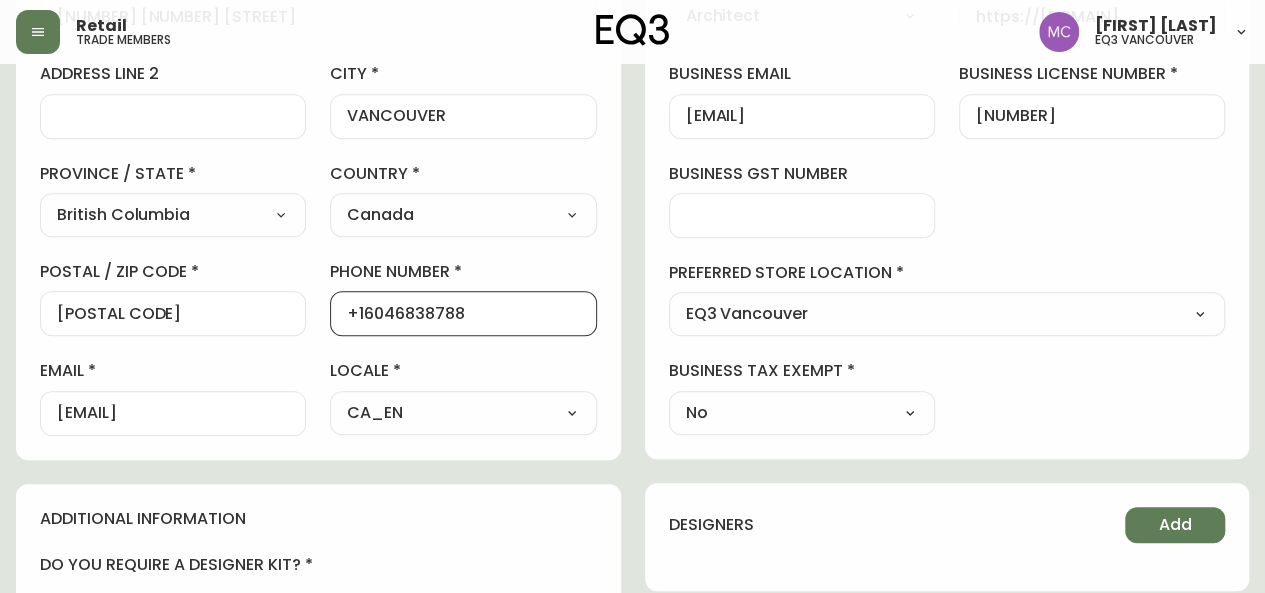 click on "+16046838788" at bounding box center (463, 313) 